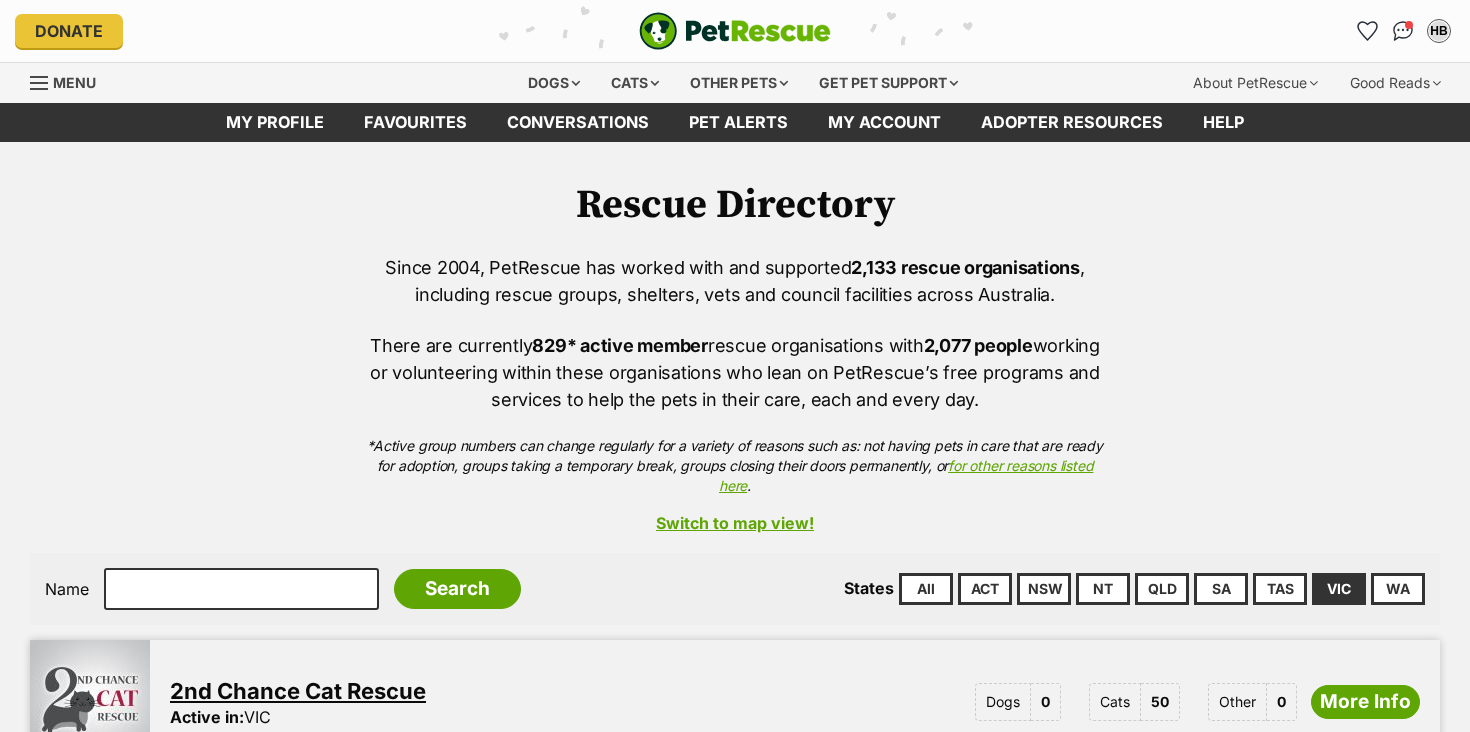 scroll, scrollTop: 0, scrollLeft: 0, axis: both 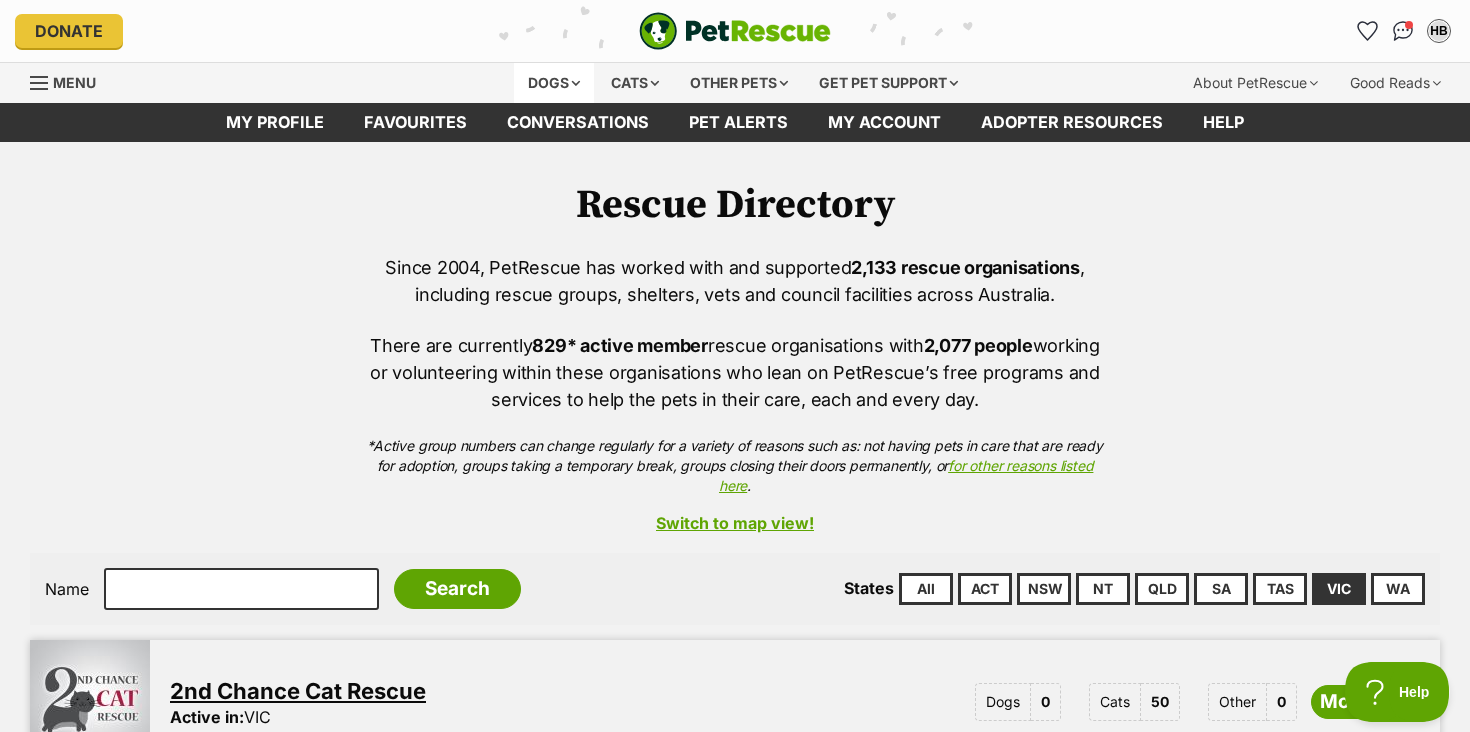 click on "Dogs" at bounding box center [554, 83] 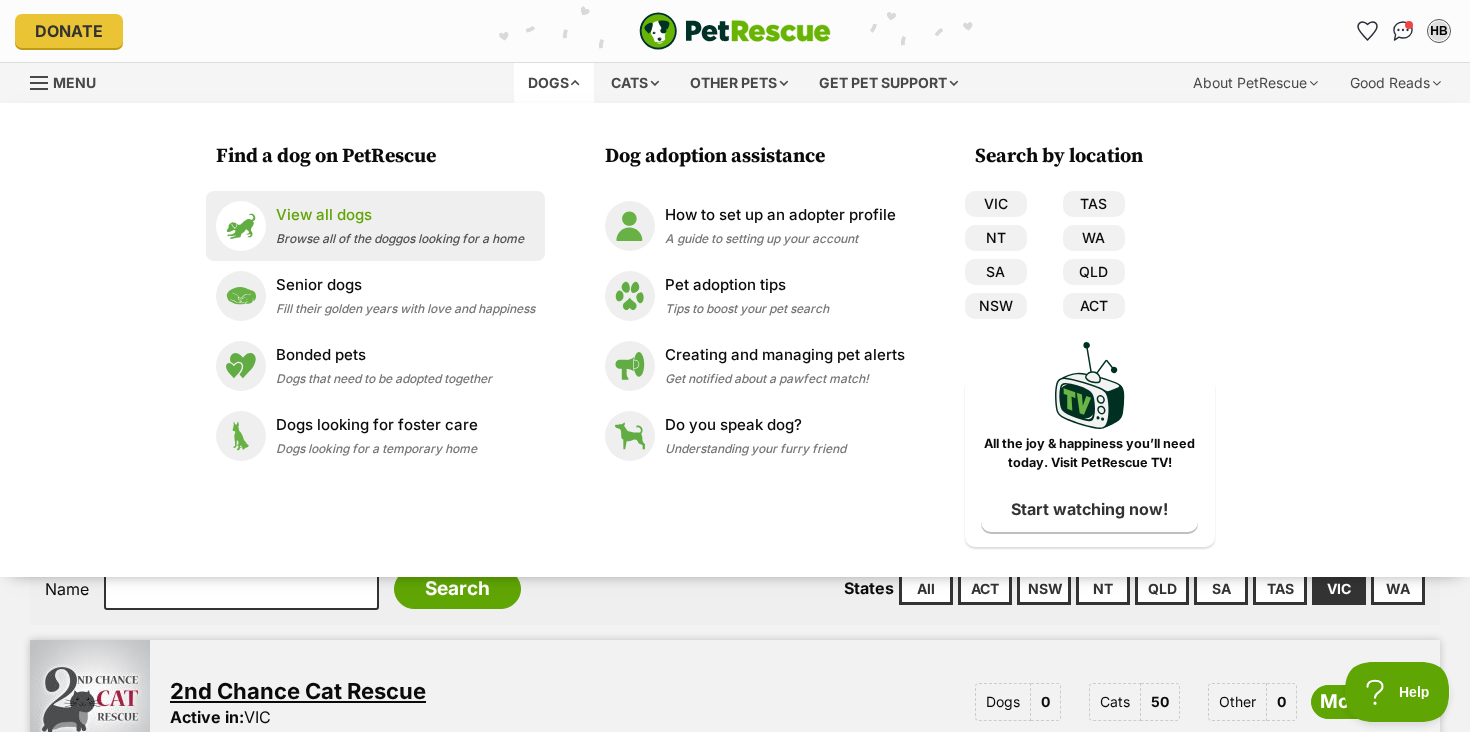 click on "View all dogs" at bounding box center [400, 215] 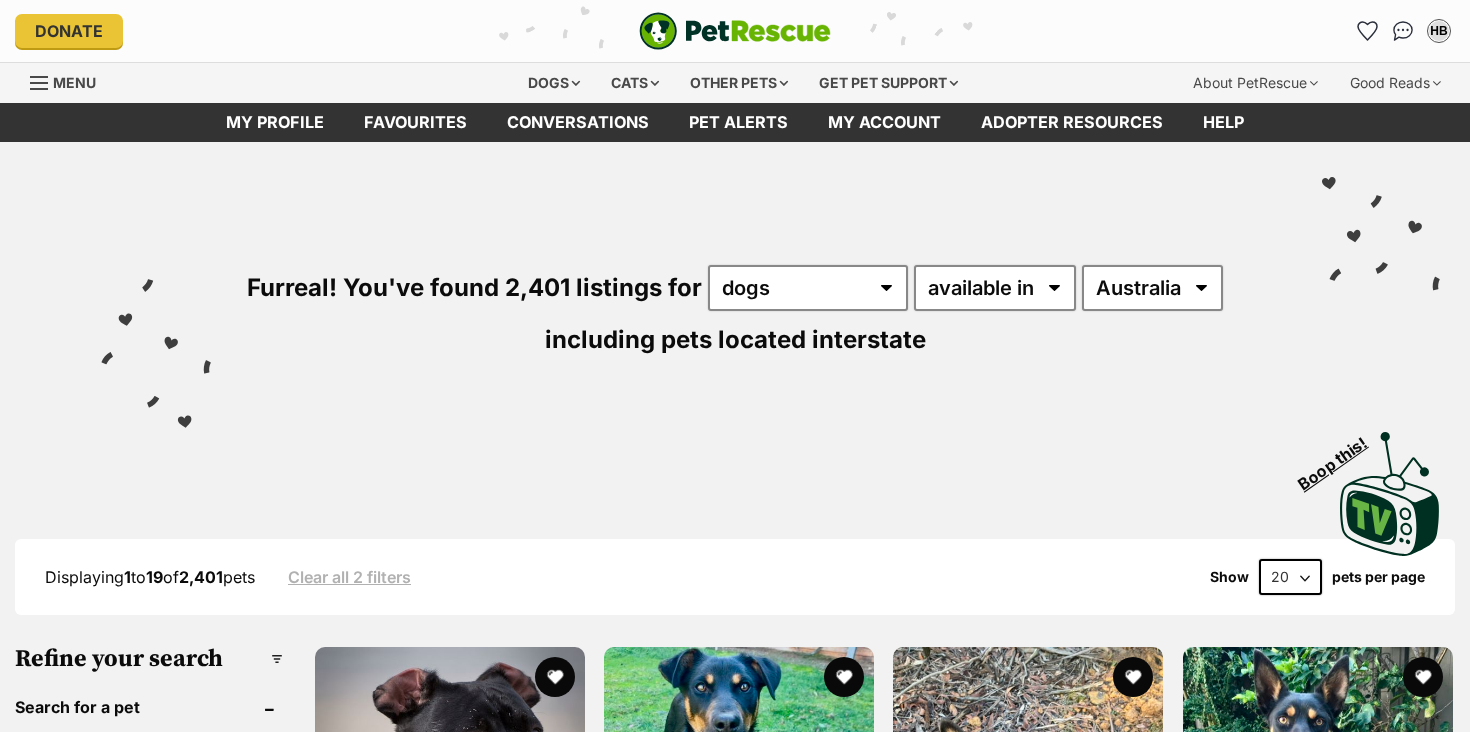 scroll, scrollTop: 0, scrollLeft: 0, axis: both 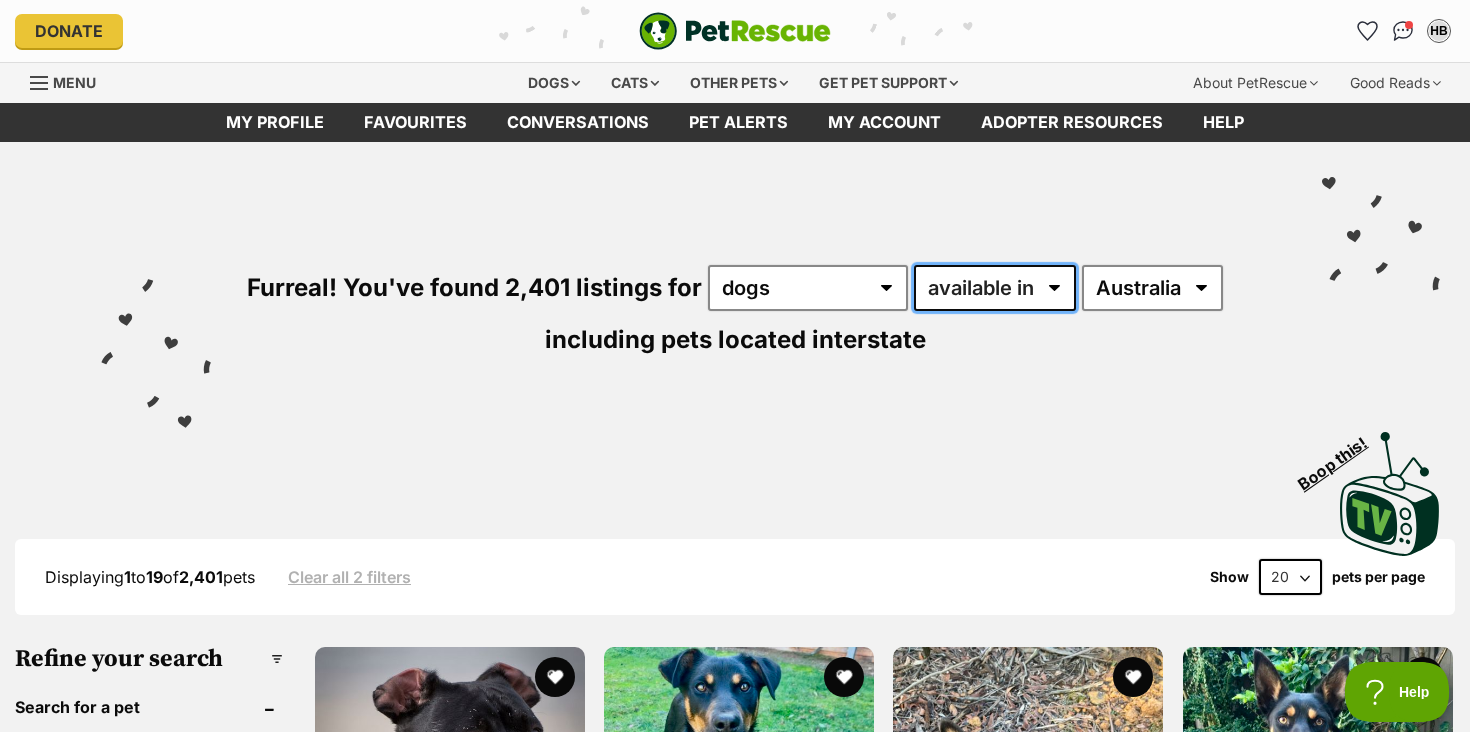 click on "available in
located in" at bounding box center (995, 288) 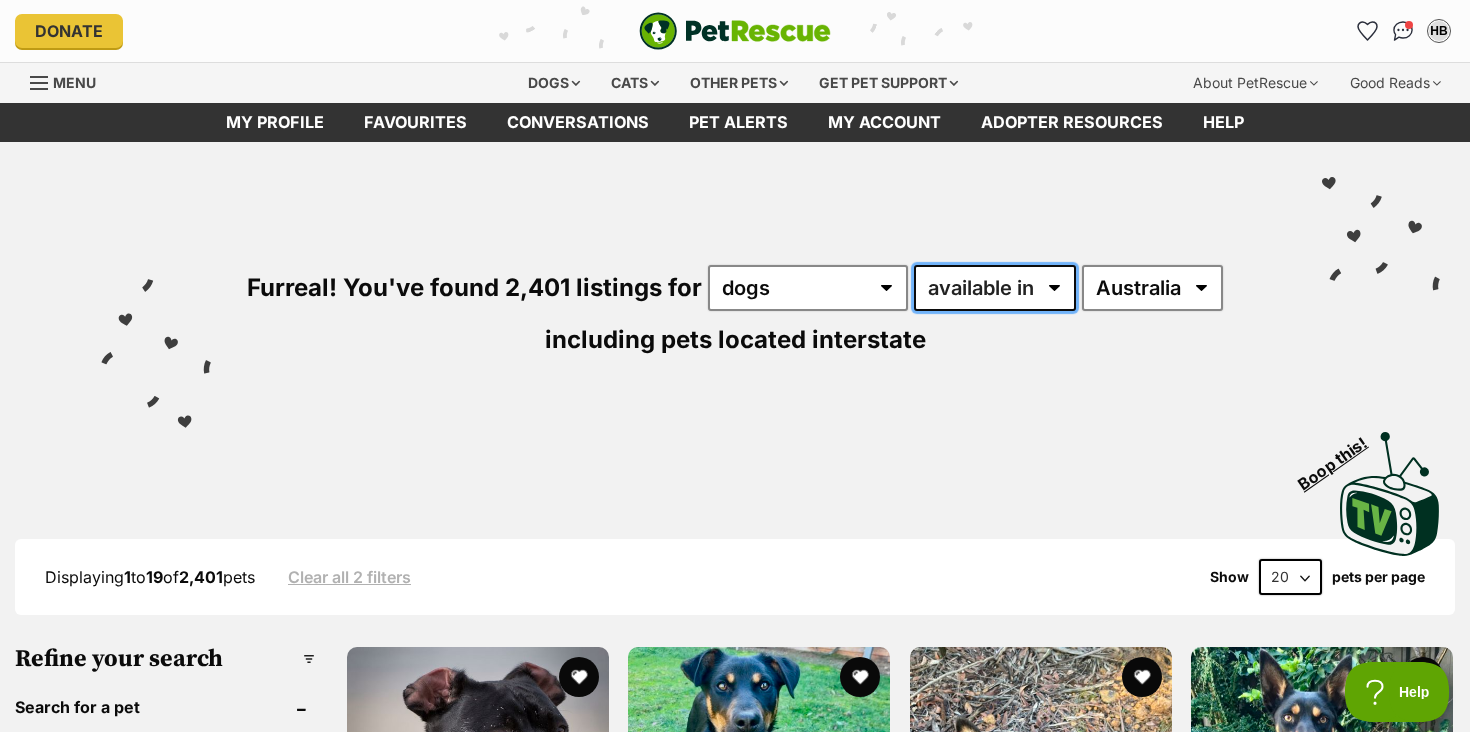 scroll, scrollTop: 0, scrollLeft: 0, axis: both 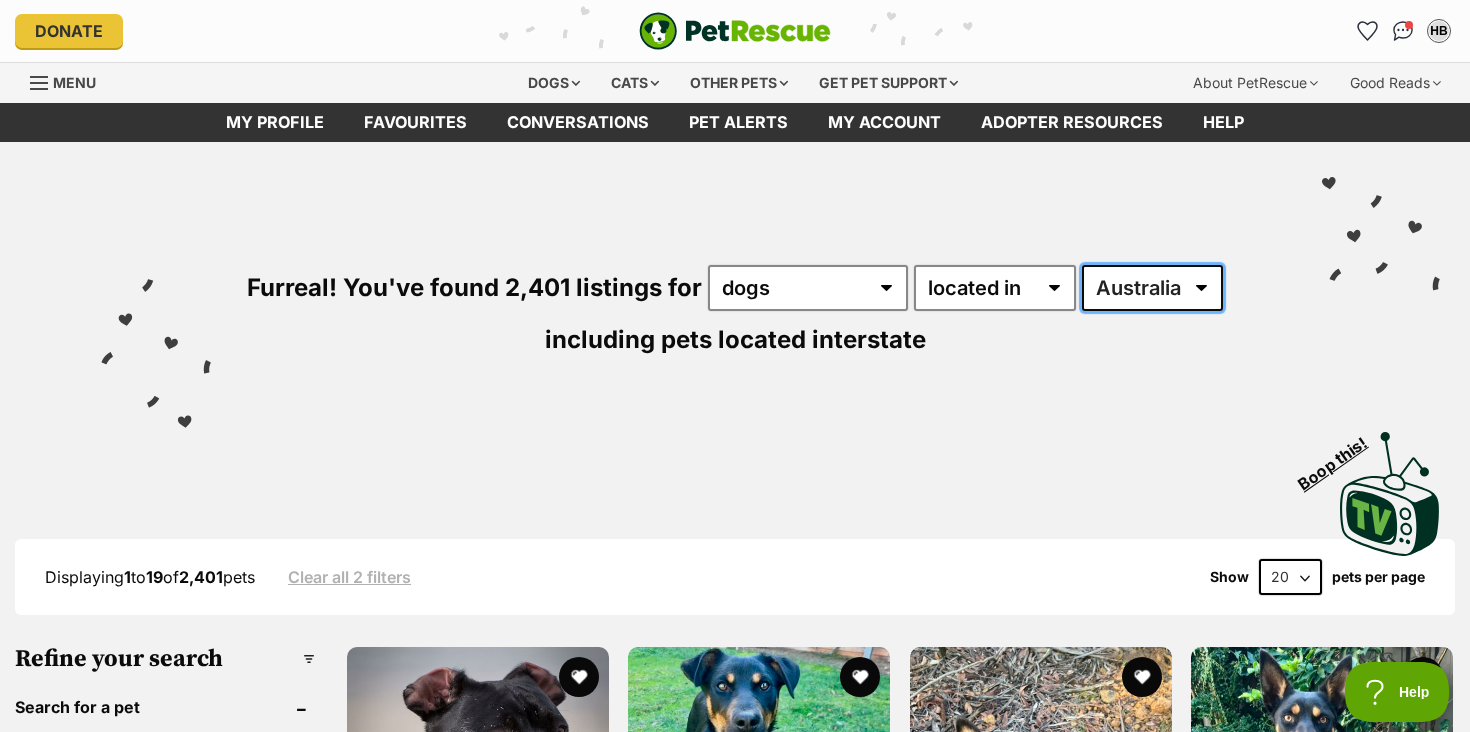 click on "Australia
ACT
NSW
NT
QLD
SA
TAS
VIC
WA" at bounding box center (1152, 288) 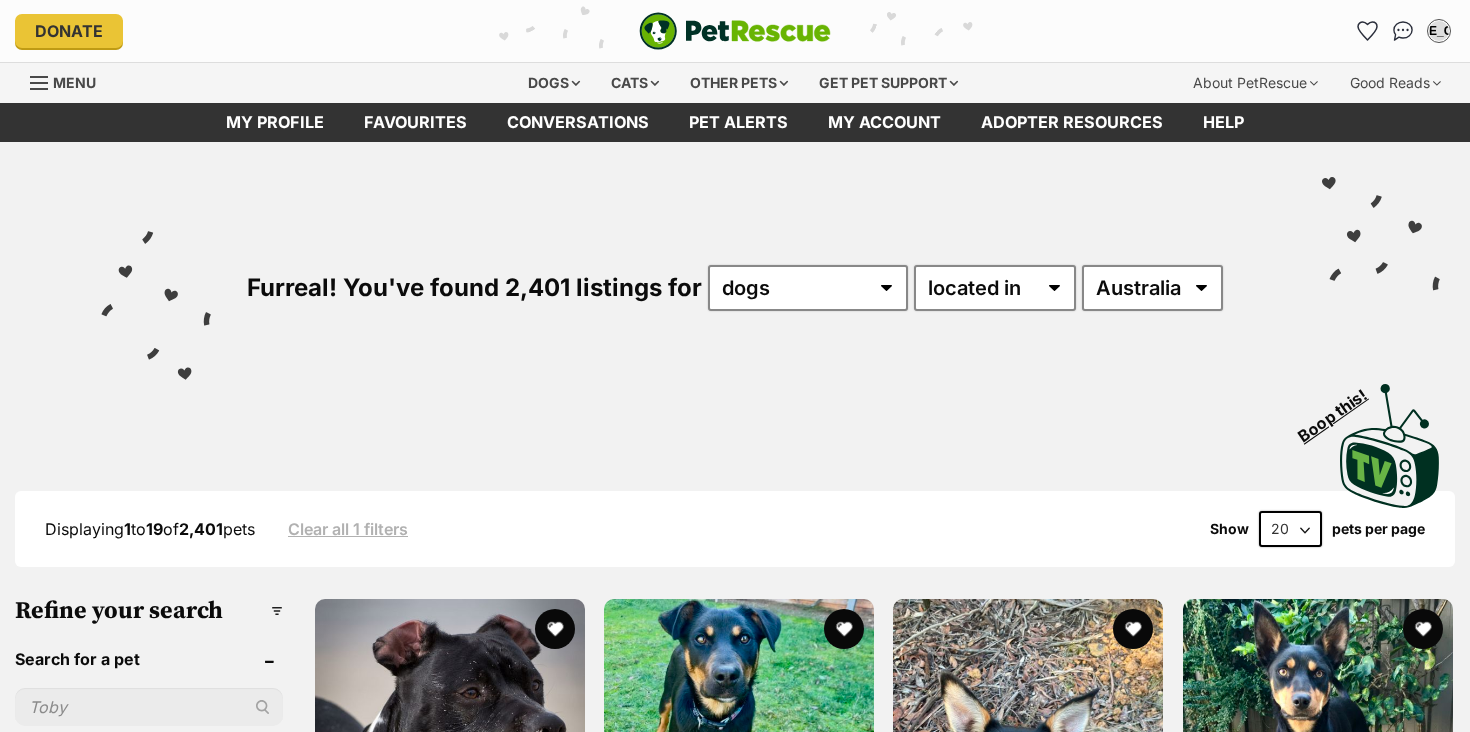 scroll, scrollTop: 0, scrollLeft: 0, axis: both 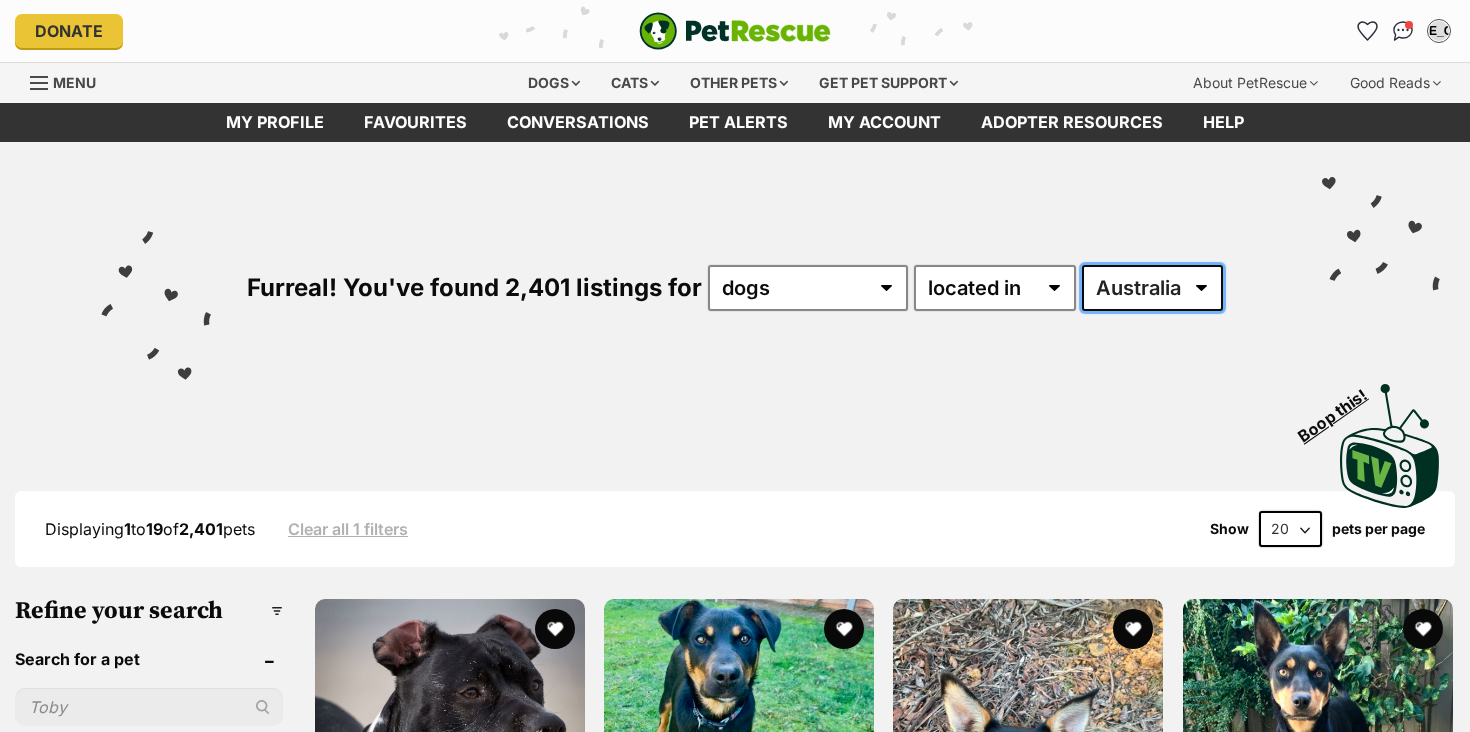 click on "Australia
ACT
NSW
NT
QLD
SA
TAS
VIC
WA" at bounding box center (1152, 288) 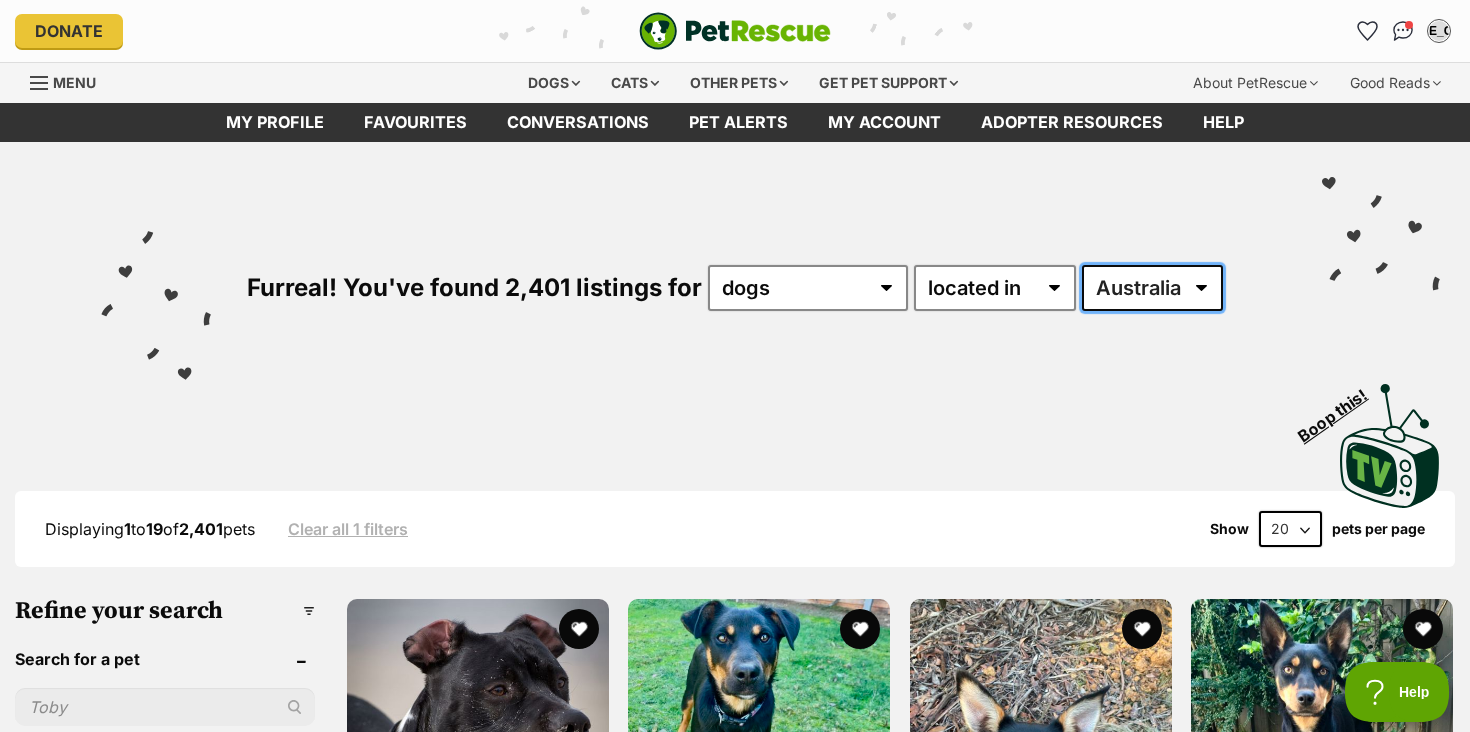 scroll, scrollTop: 0, scrollLeft: 0, axis: both 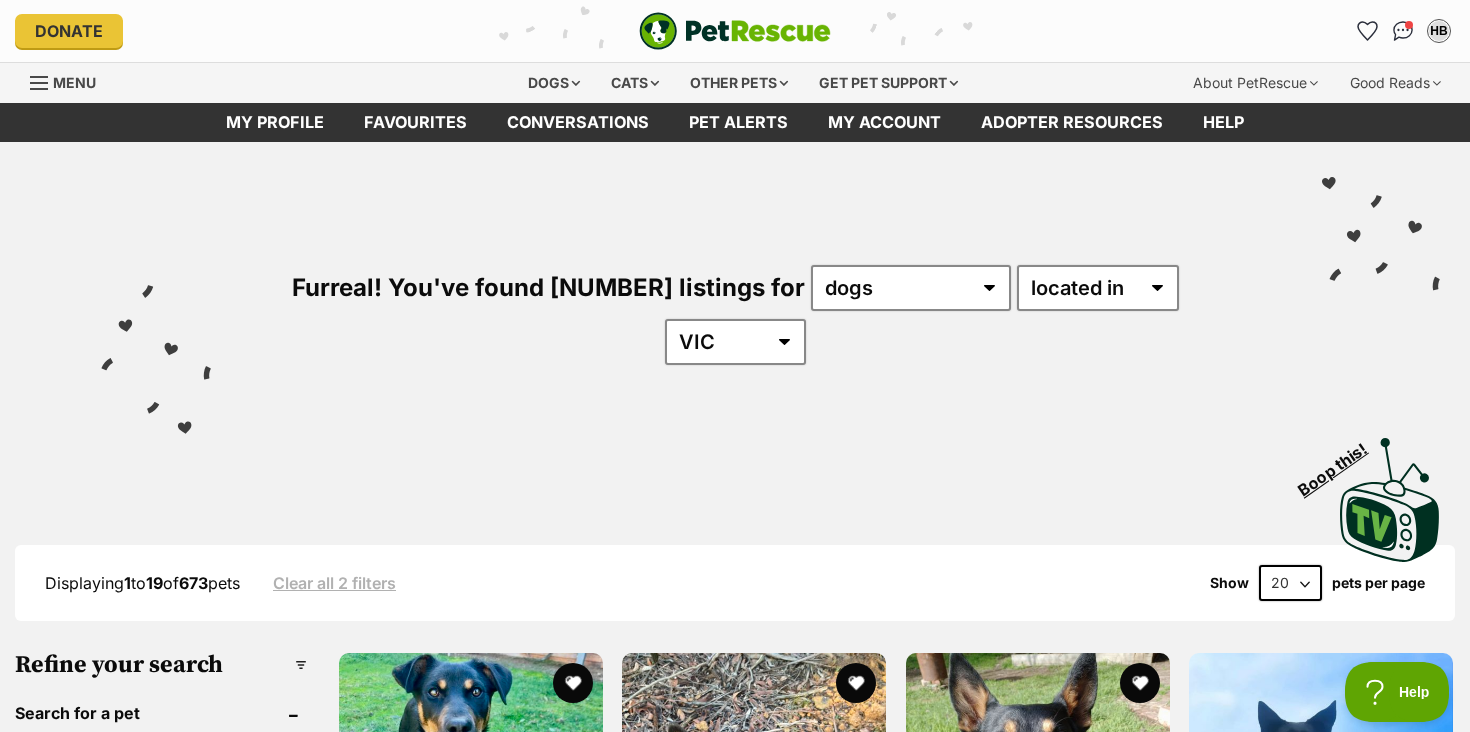 click on "available in
located in" at bounding box center [1098, 288] 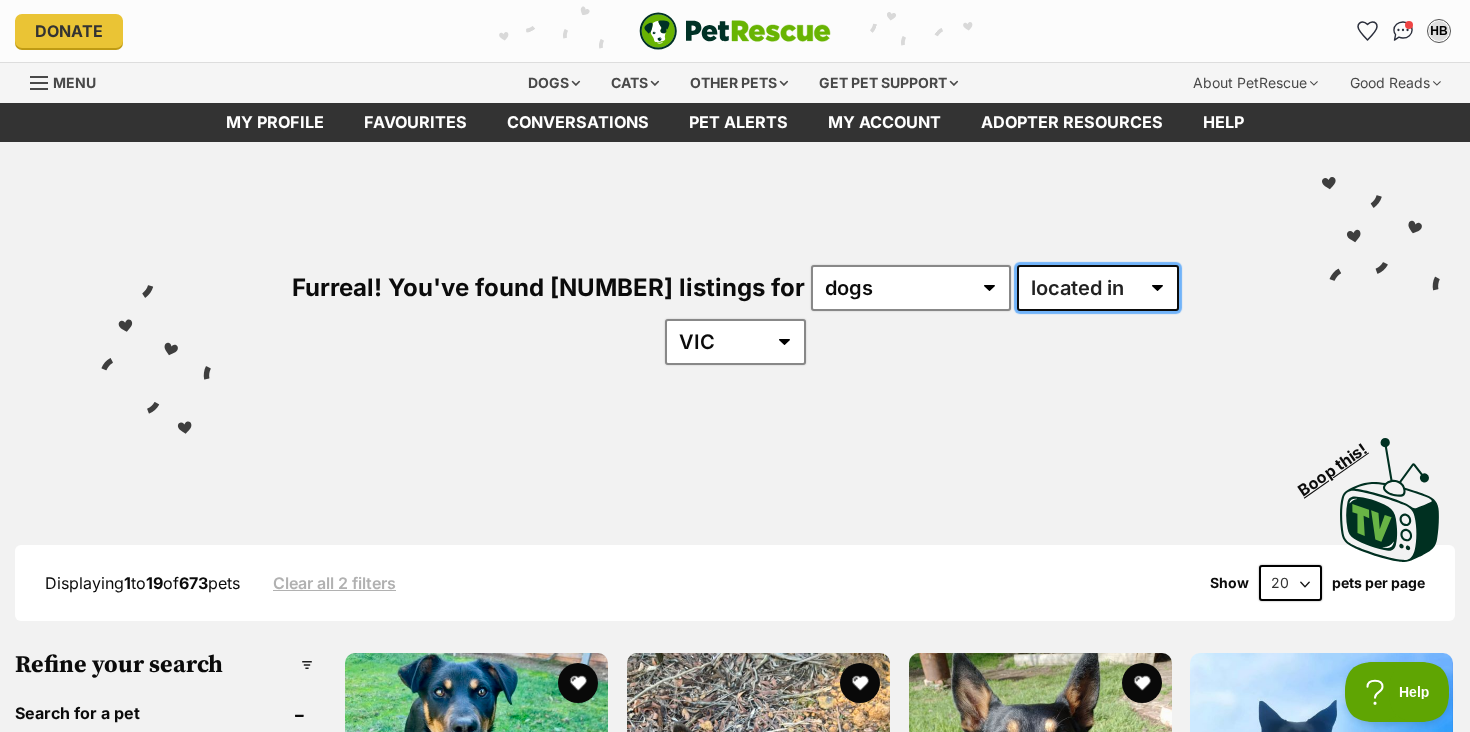 scroll, scrollTop: 0, scrollLeft: 0, axis: both 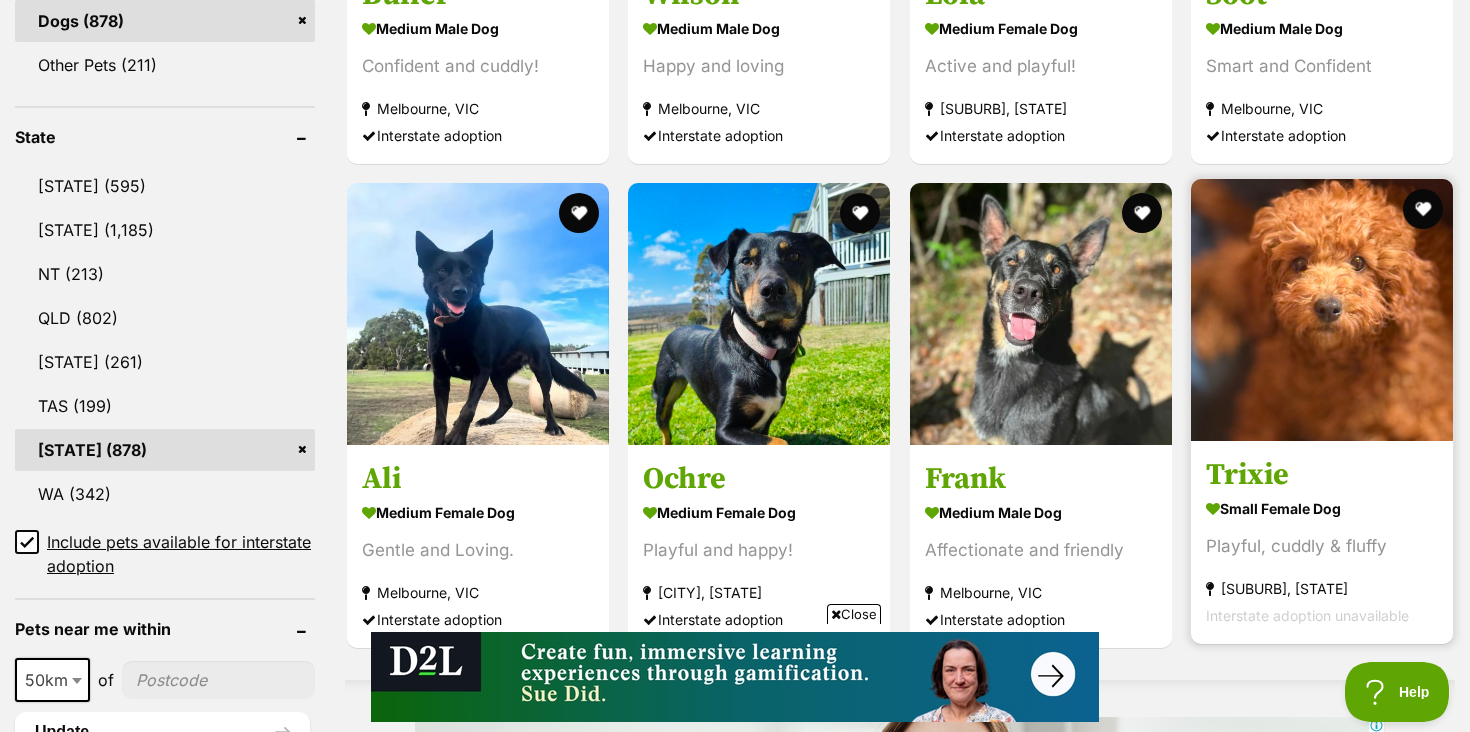 click on "Trixie" at bounding box center [1322, 475] 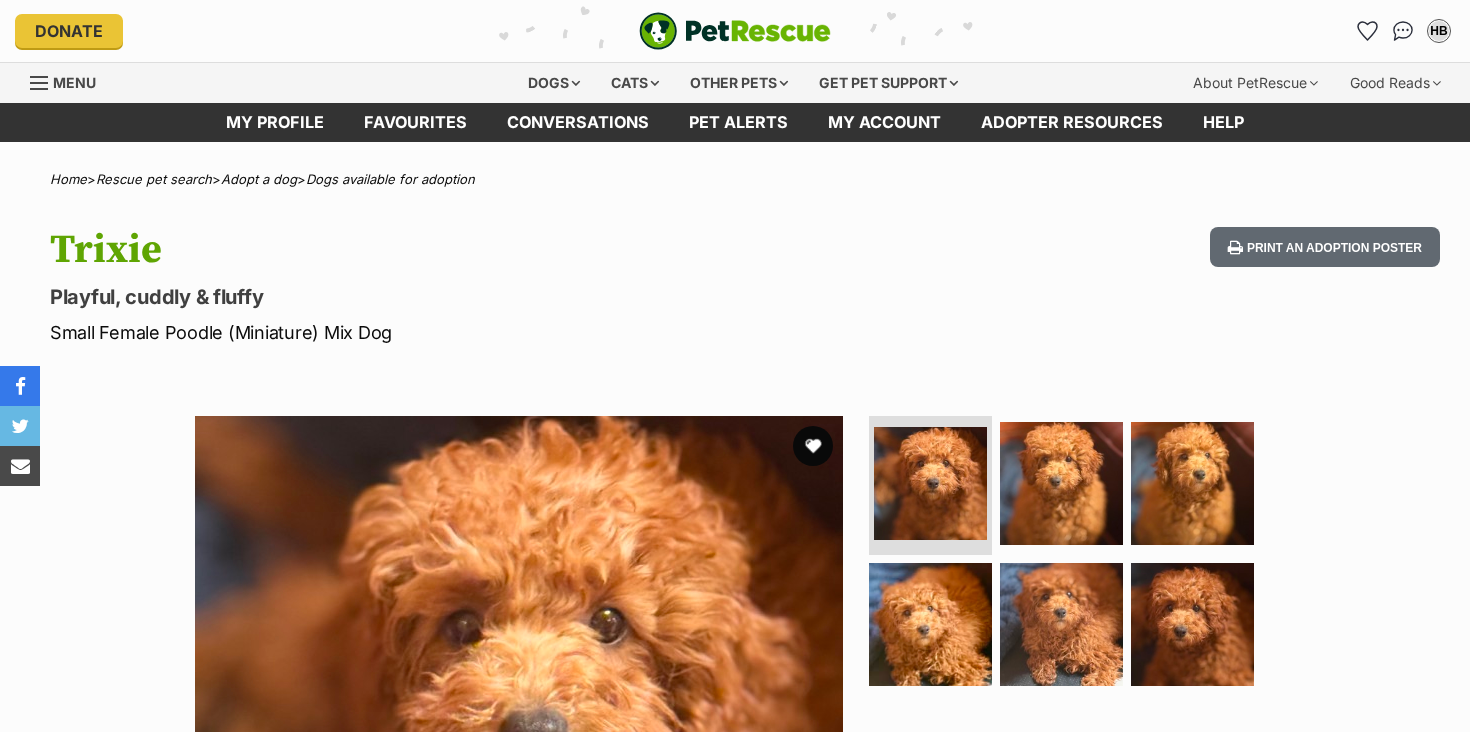 scroll, scrollTop: 0, scrollLeft: 0, axis: both 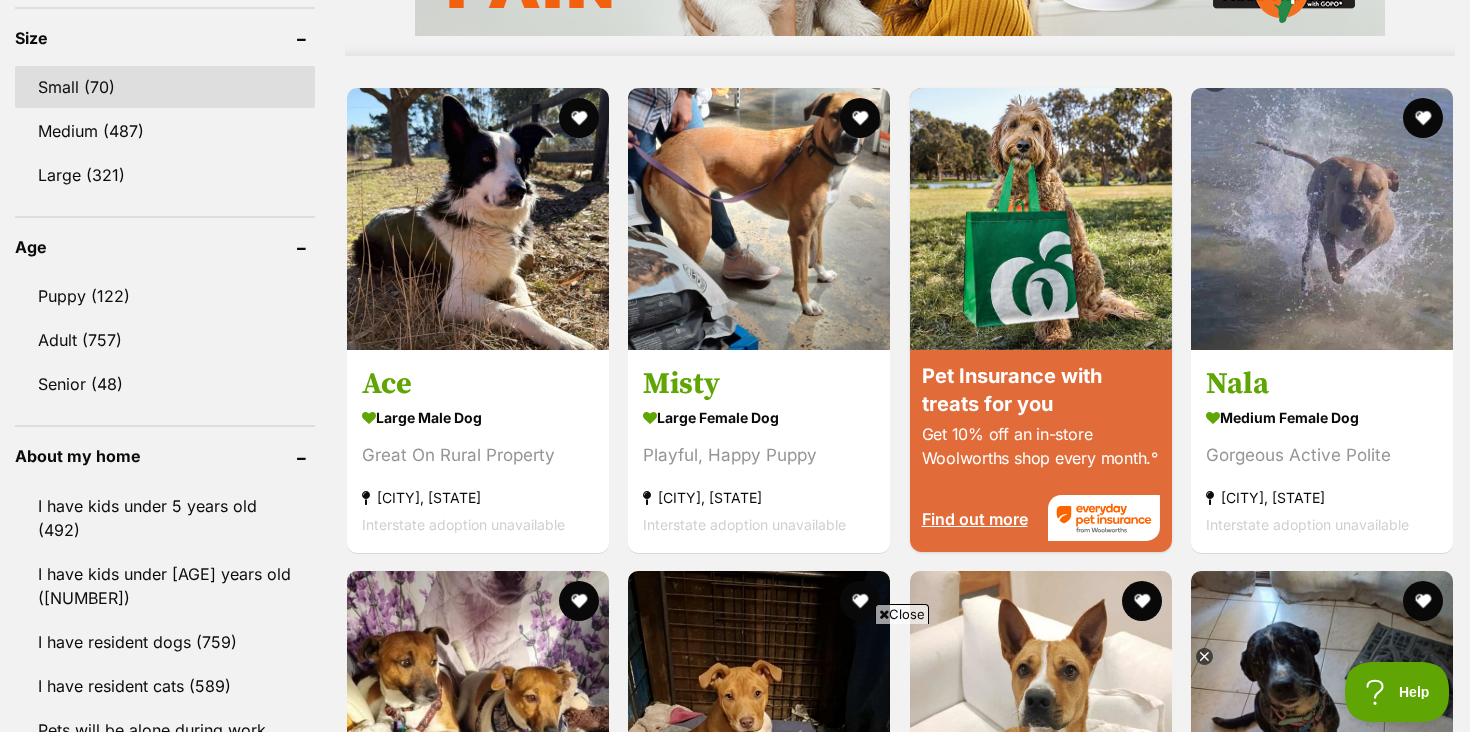click on "Small (70)" at bounding box center (165, 87) 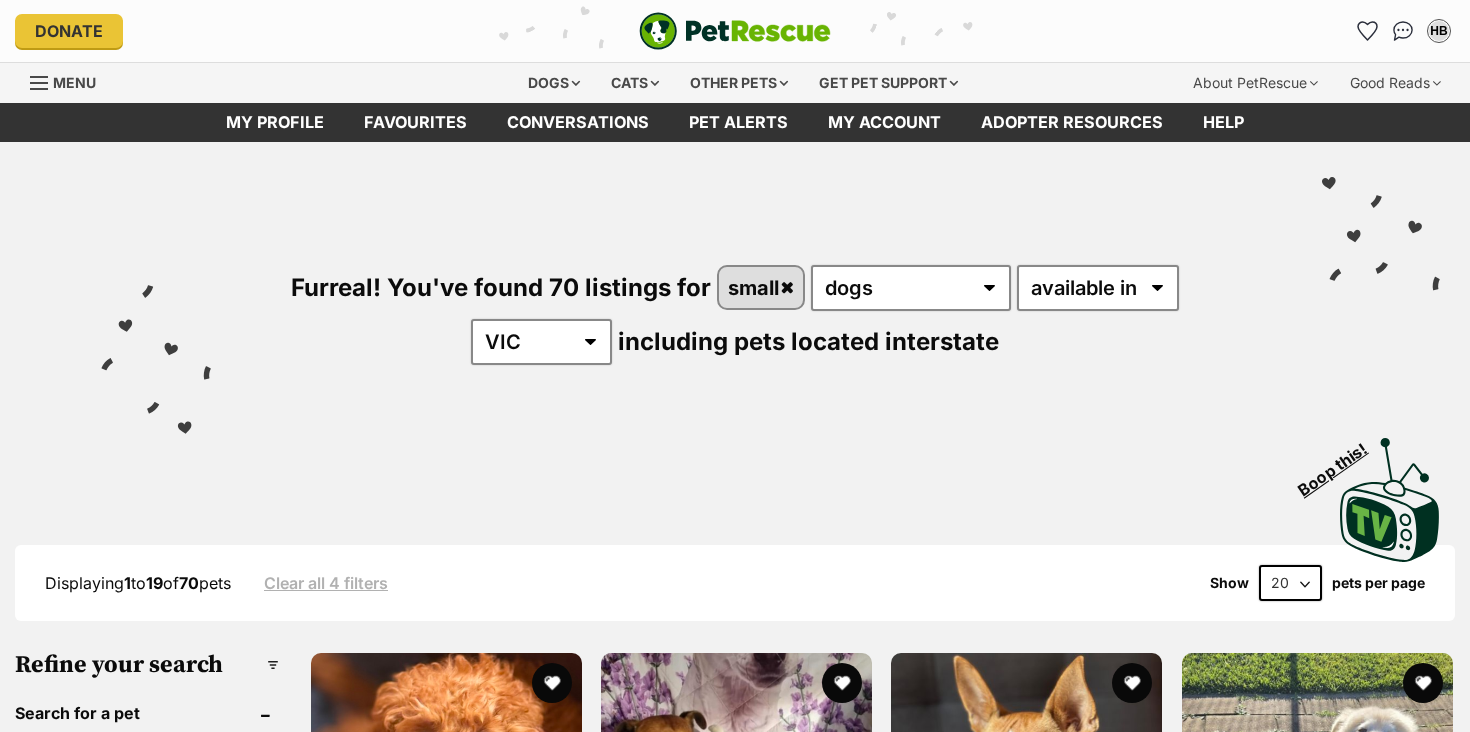 scroll, scrollTop: 0, scrollLeft: 0, axis: both 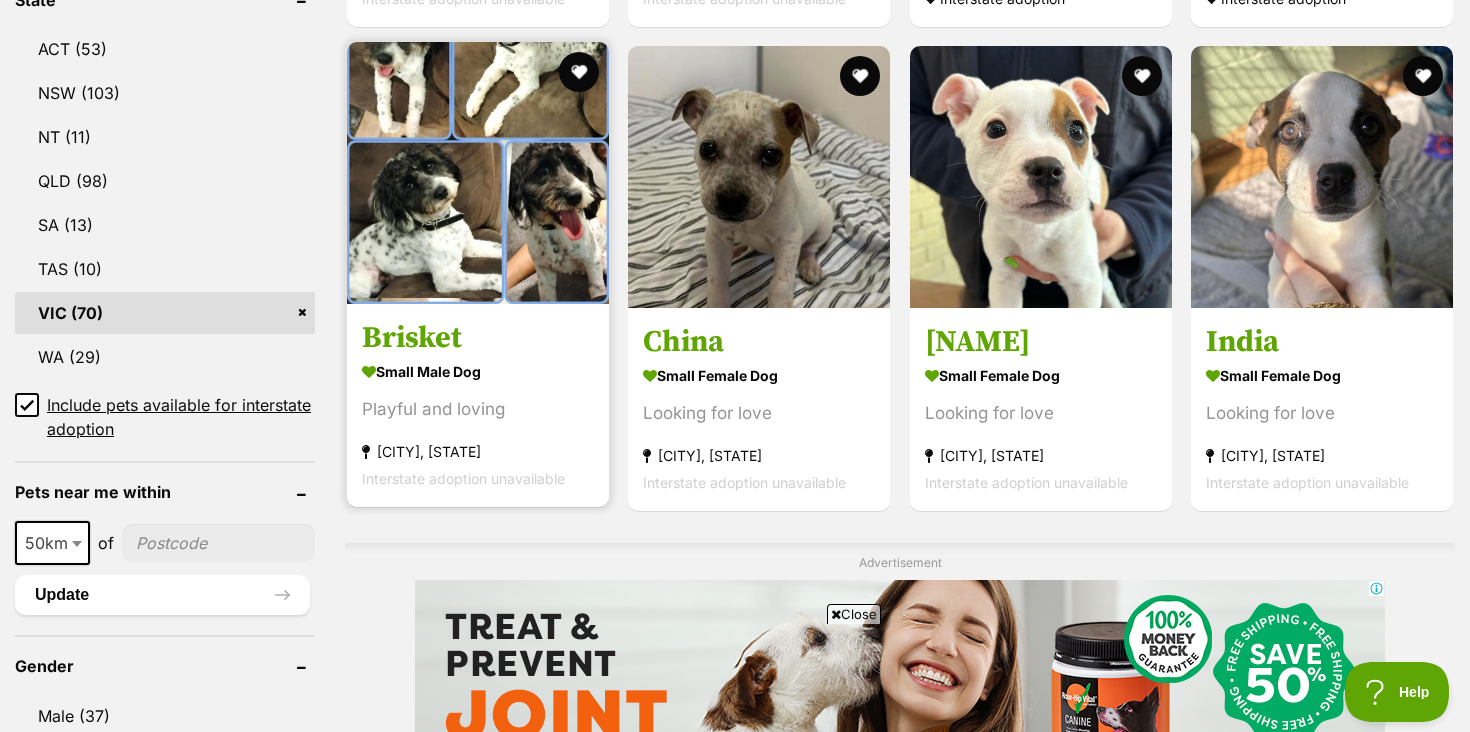 click on "small male Dog" at bounding box center (478, 371) 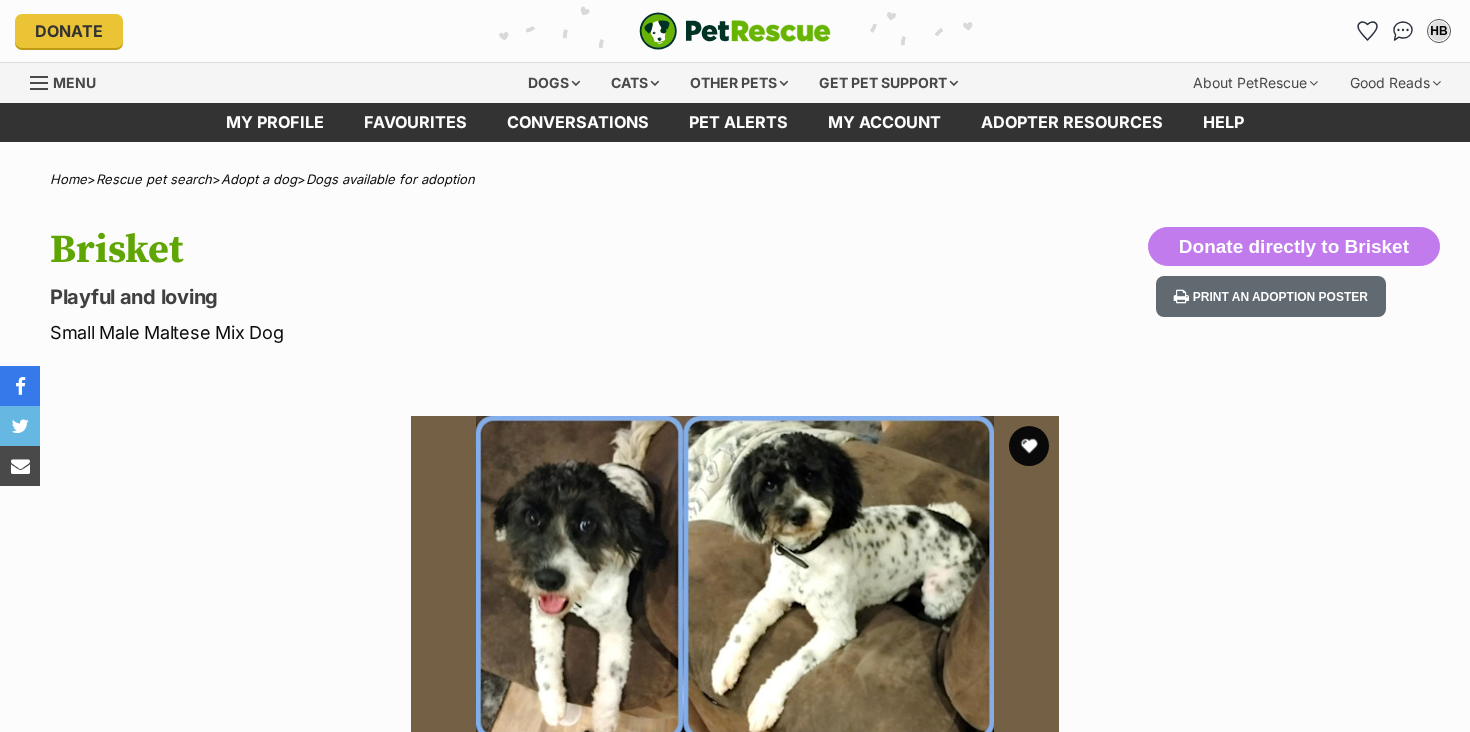 scroll, scrollTop: 0, scrollLeft: 0, axis: both 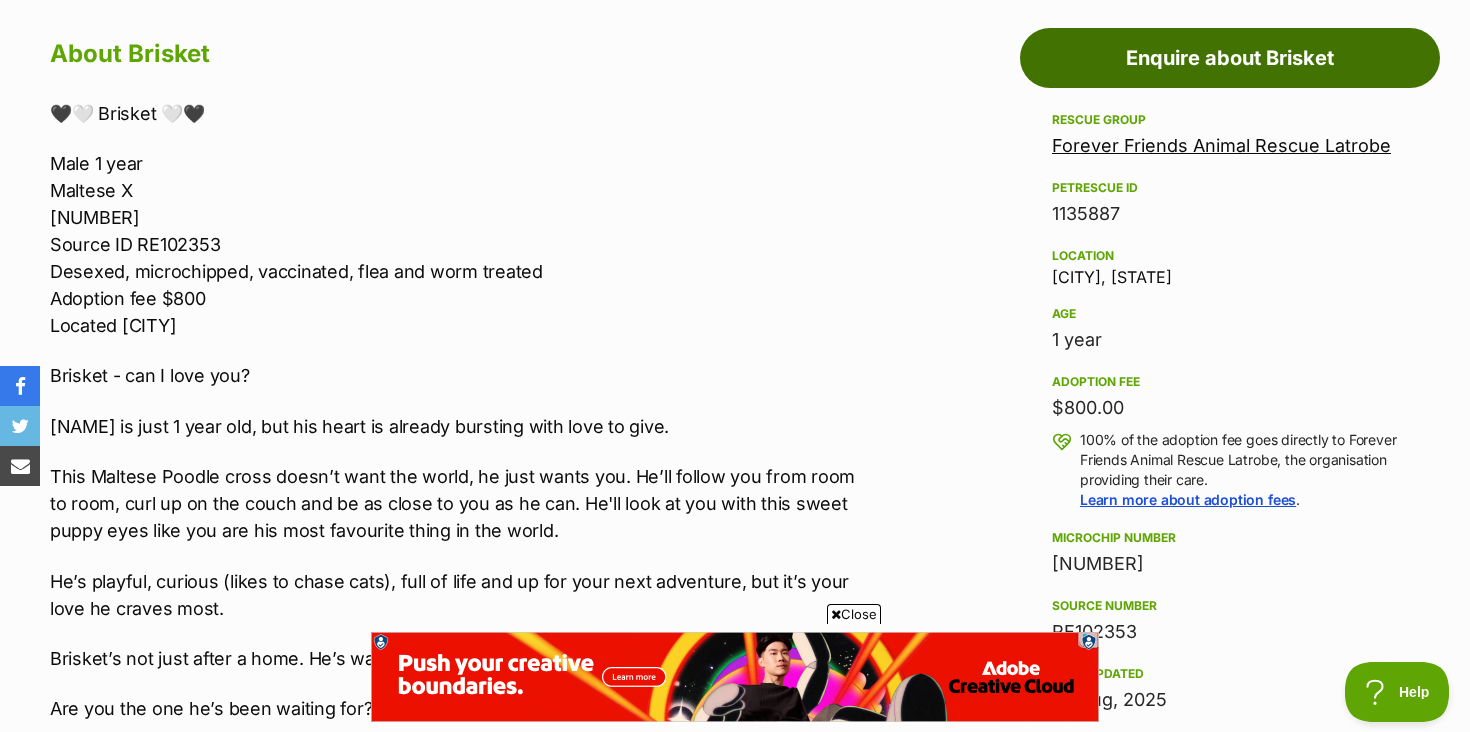click on "Enquire about Brisket" at bounding box center [1230, 58] 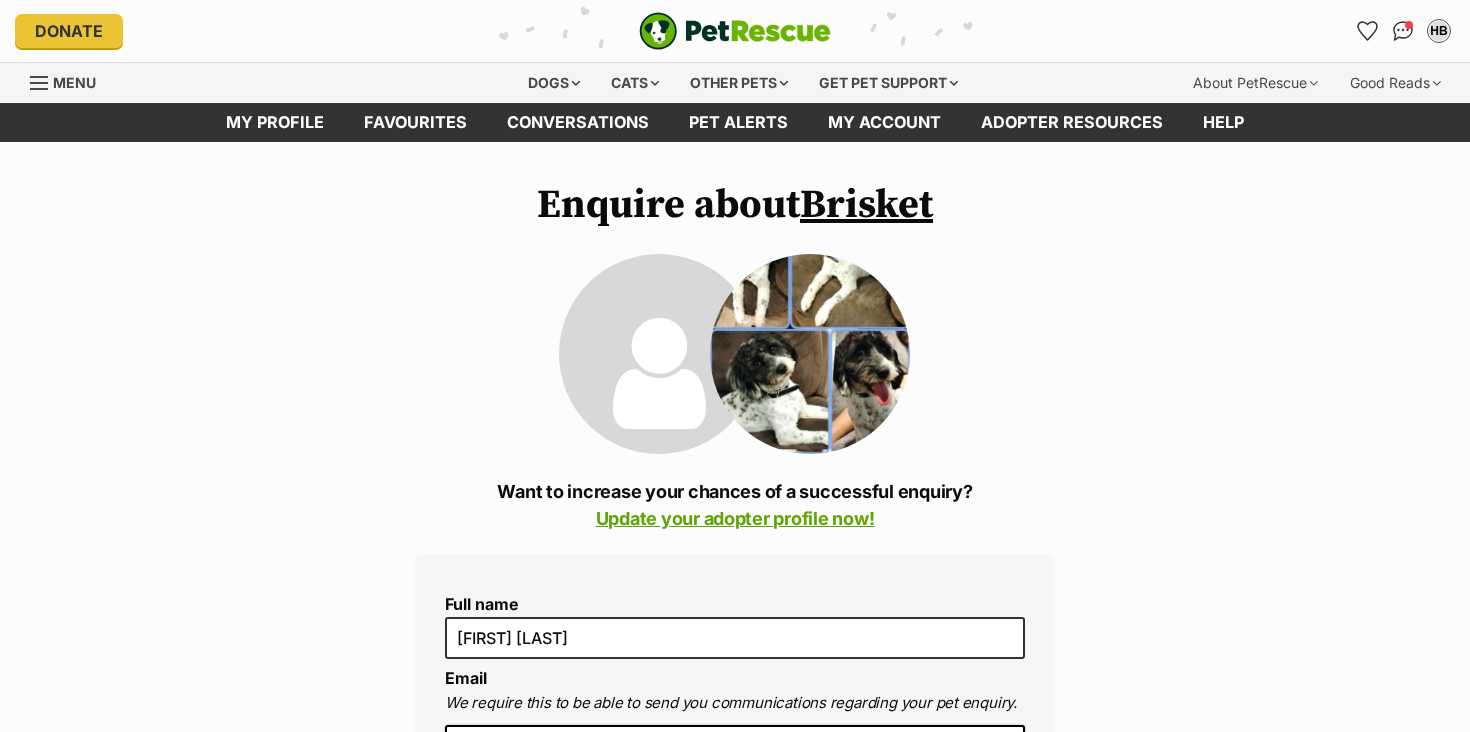 scroll, scrollTop: 0, scrollLeft: 0, axis: both 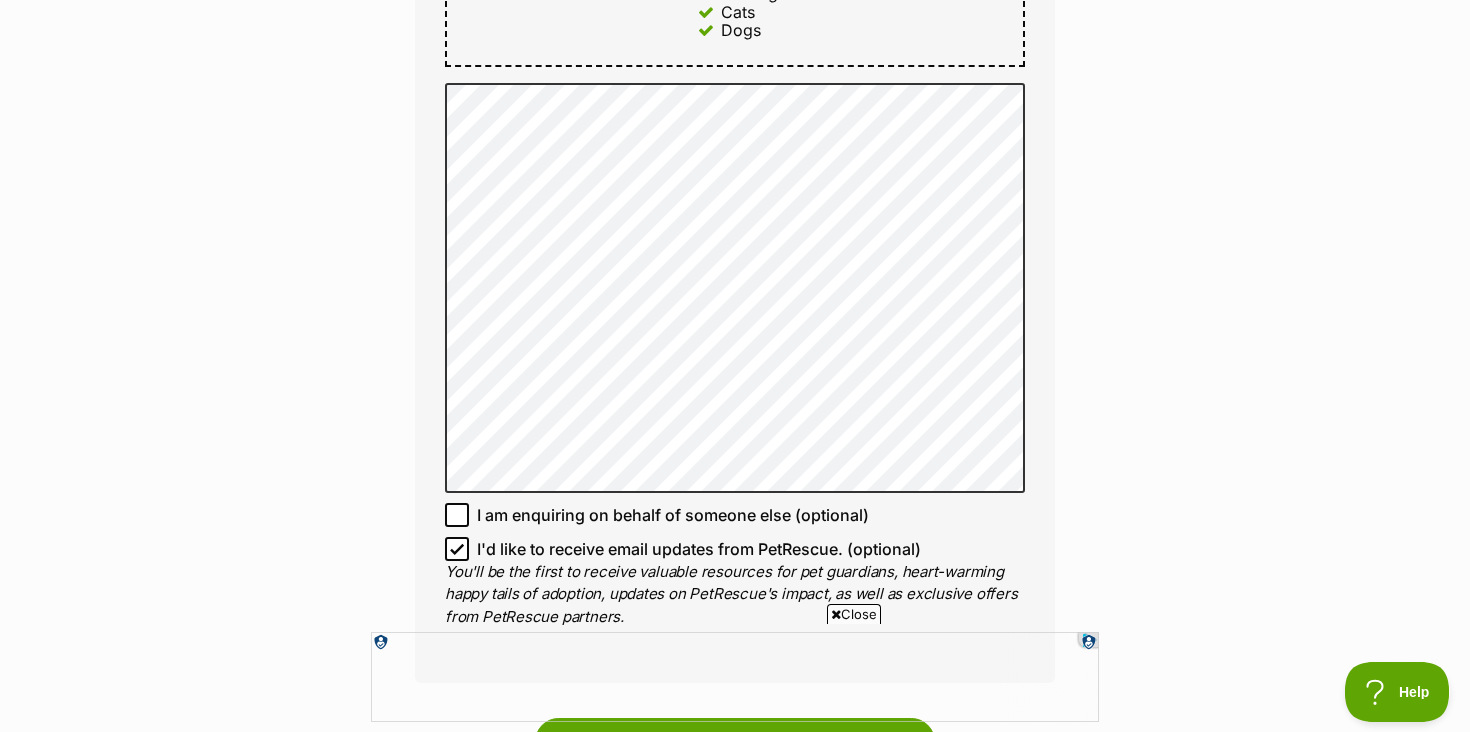 click 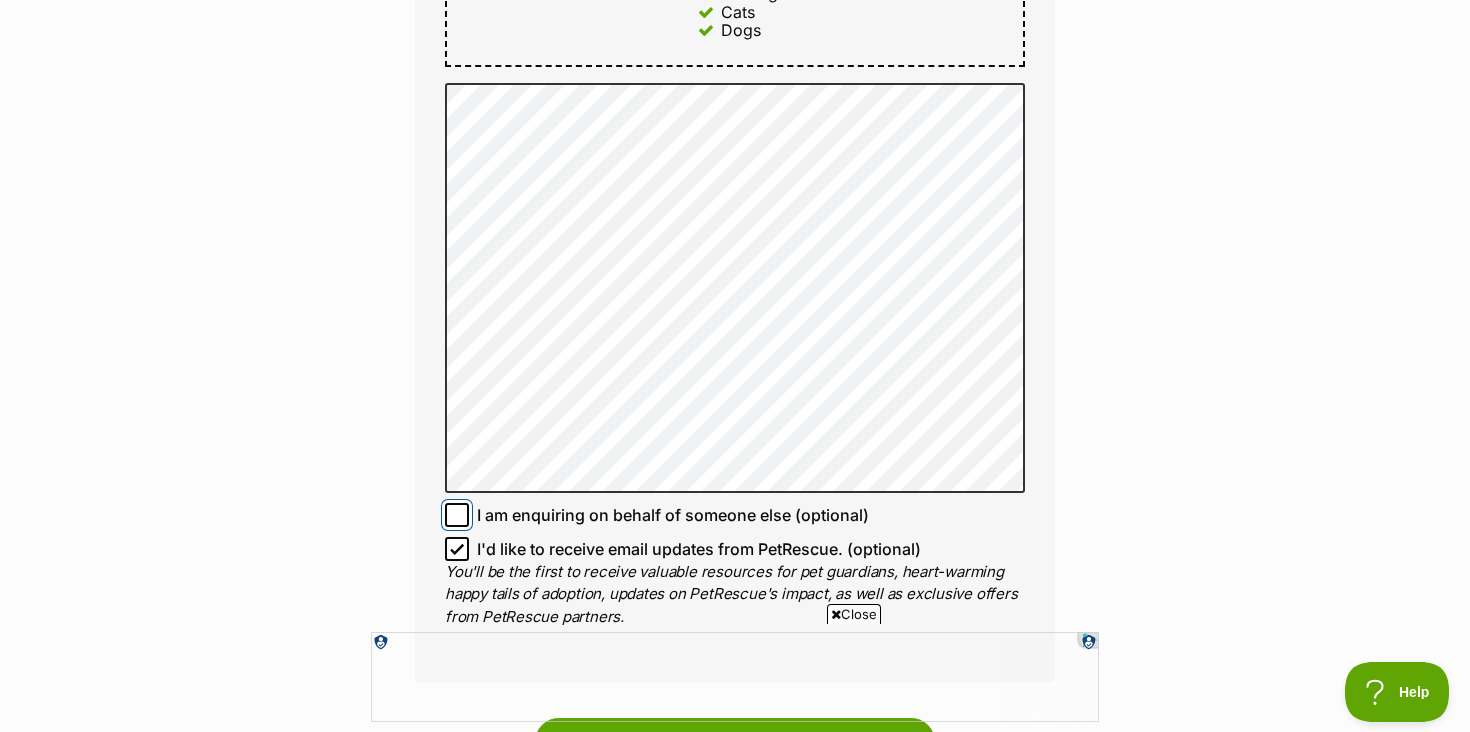 checkbox on "true" 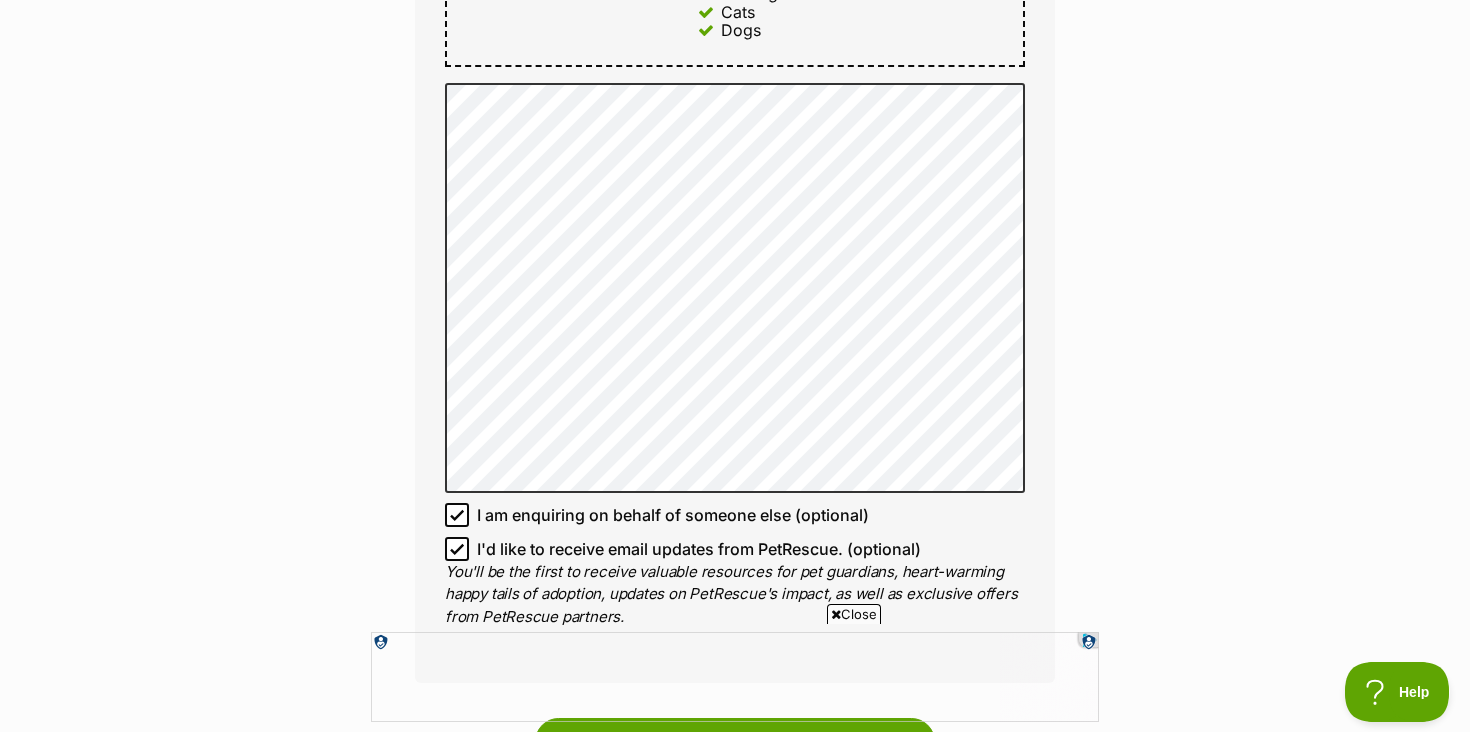click 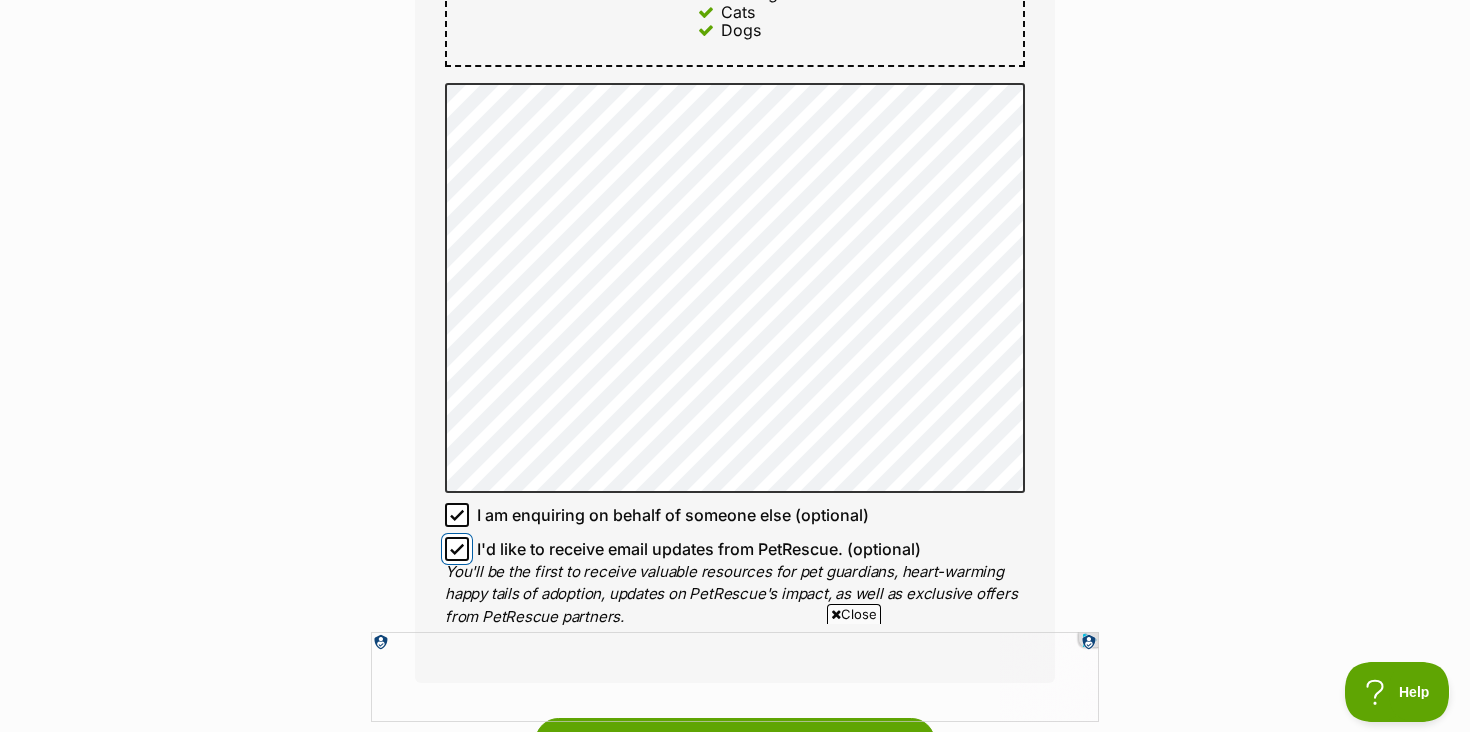 checkbox on "false" 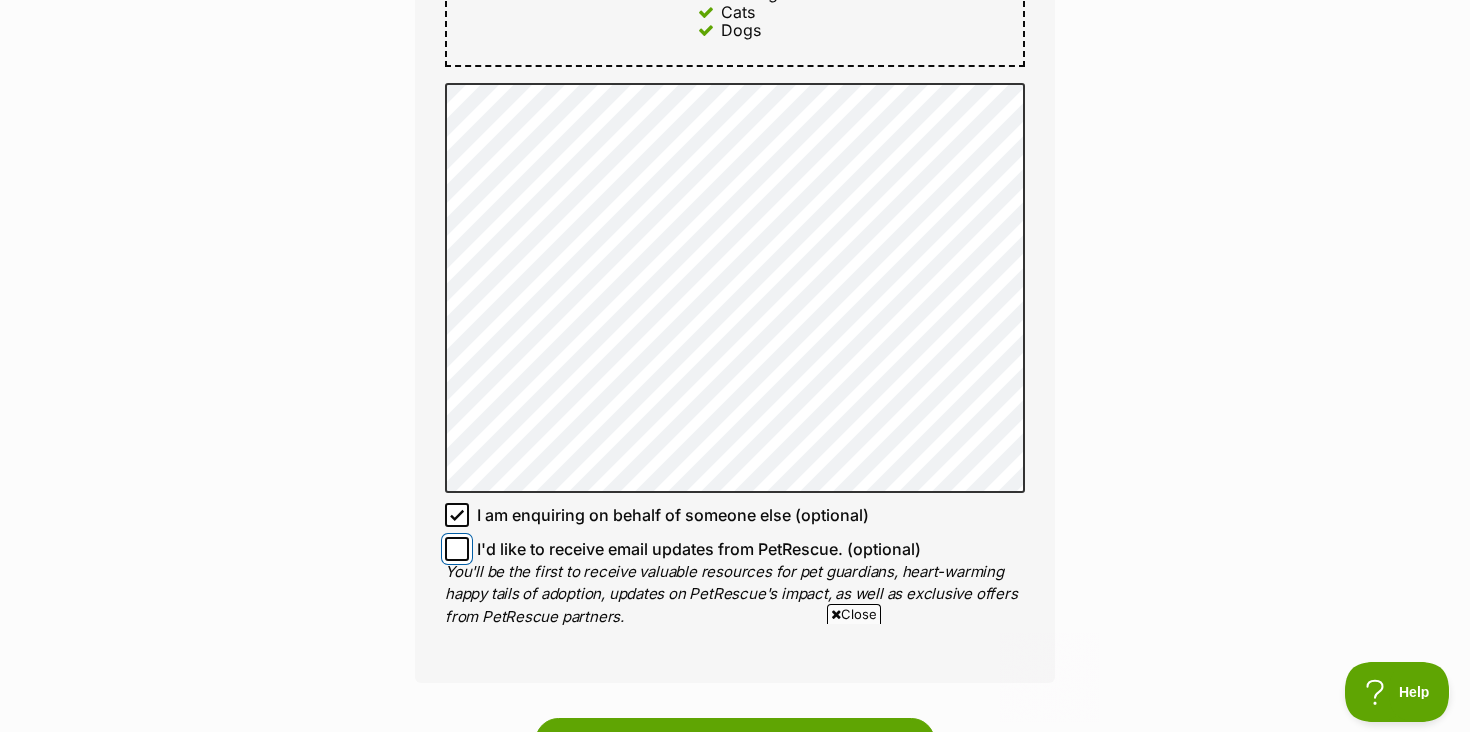 scroll, scrollTop: 0, scrollLeft: 0, axis: both 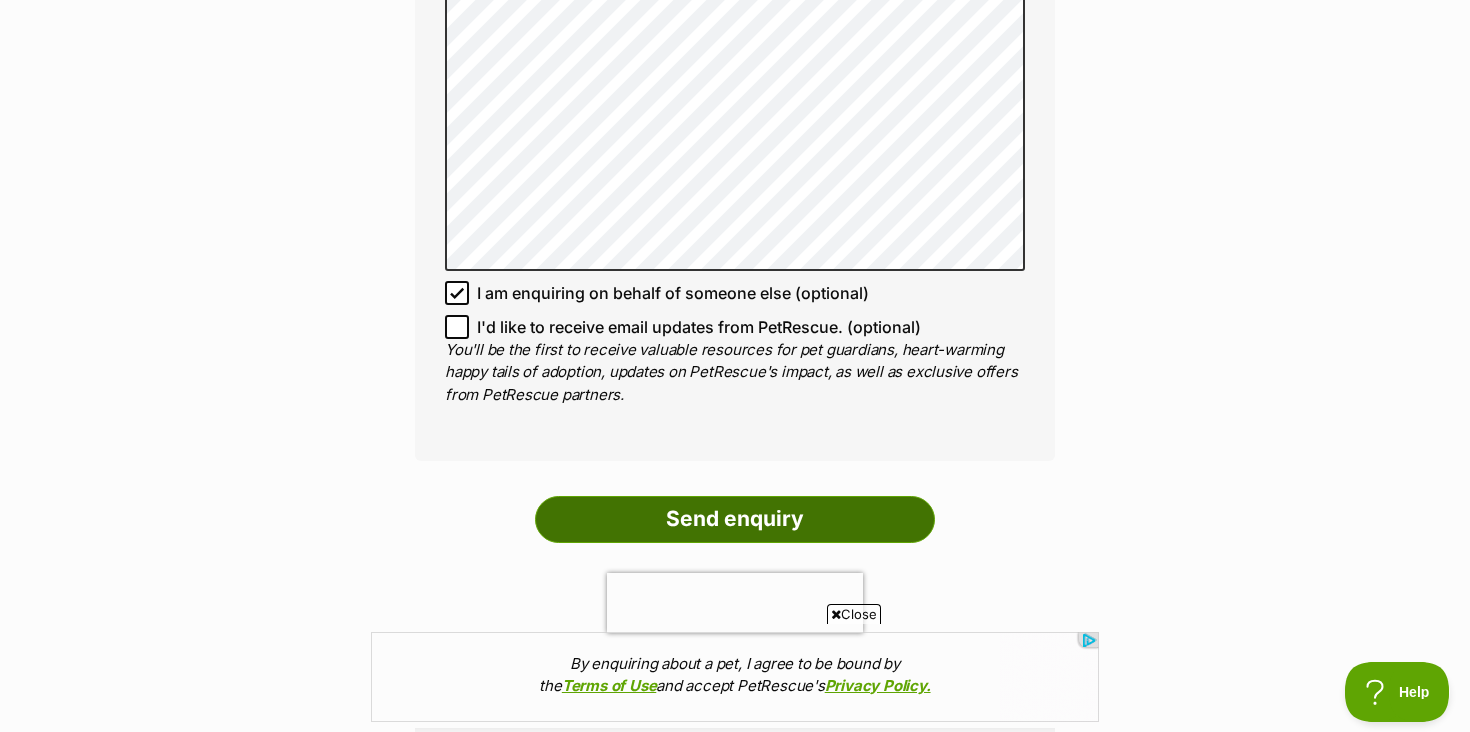 click on "Send enquiry" at bounding box center (735, 519) 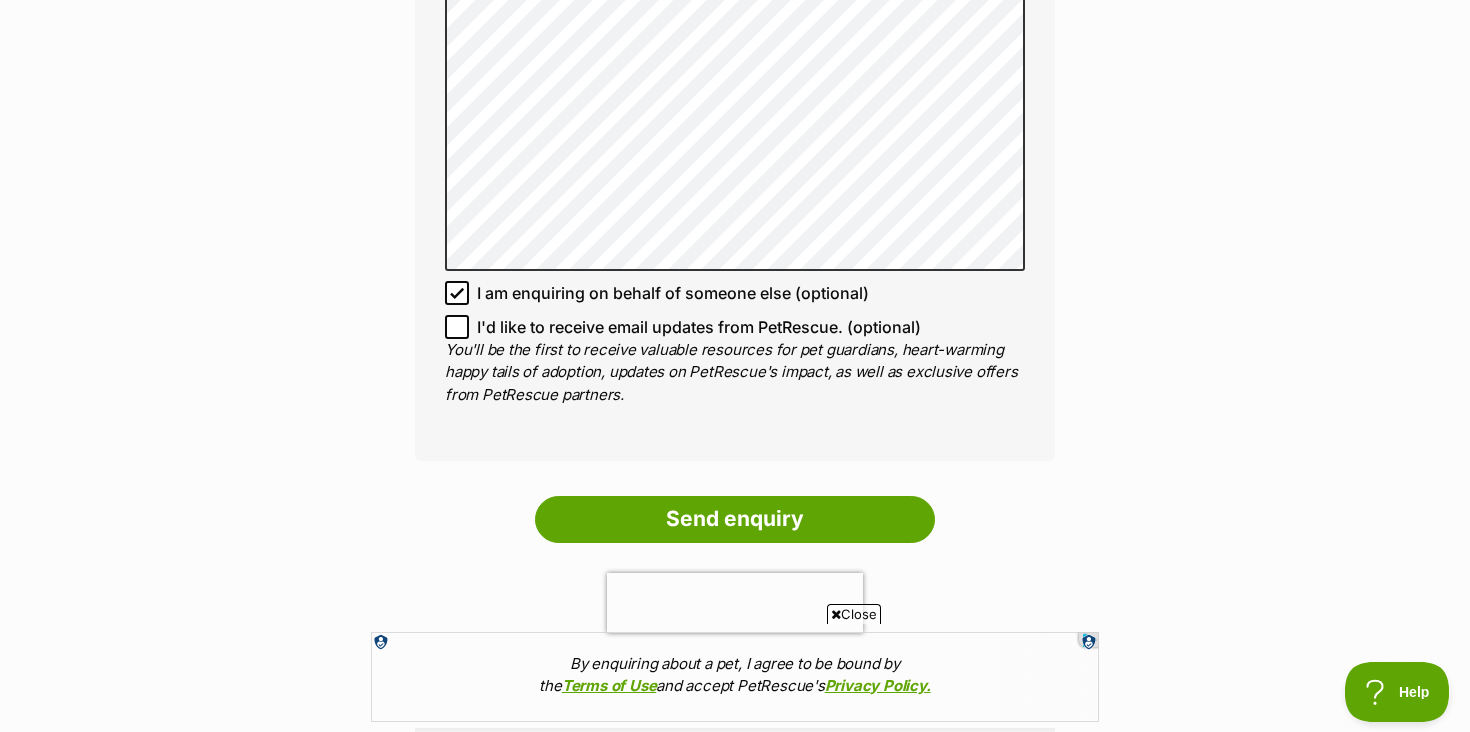 scroll, scrollTop: 874, scrollLeft: 0, axis: vertical 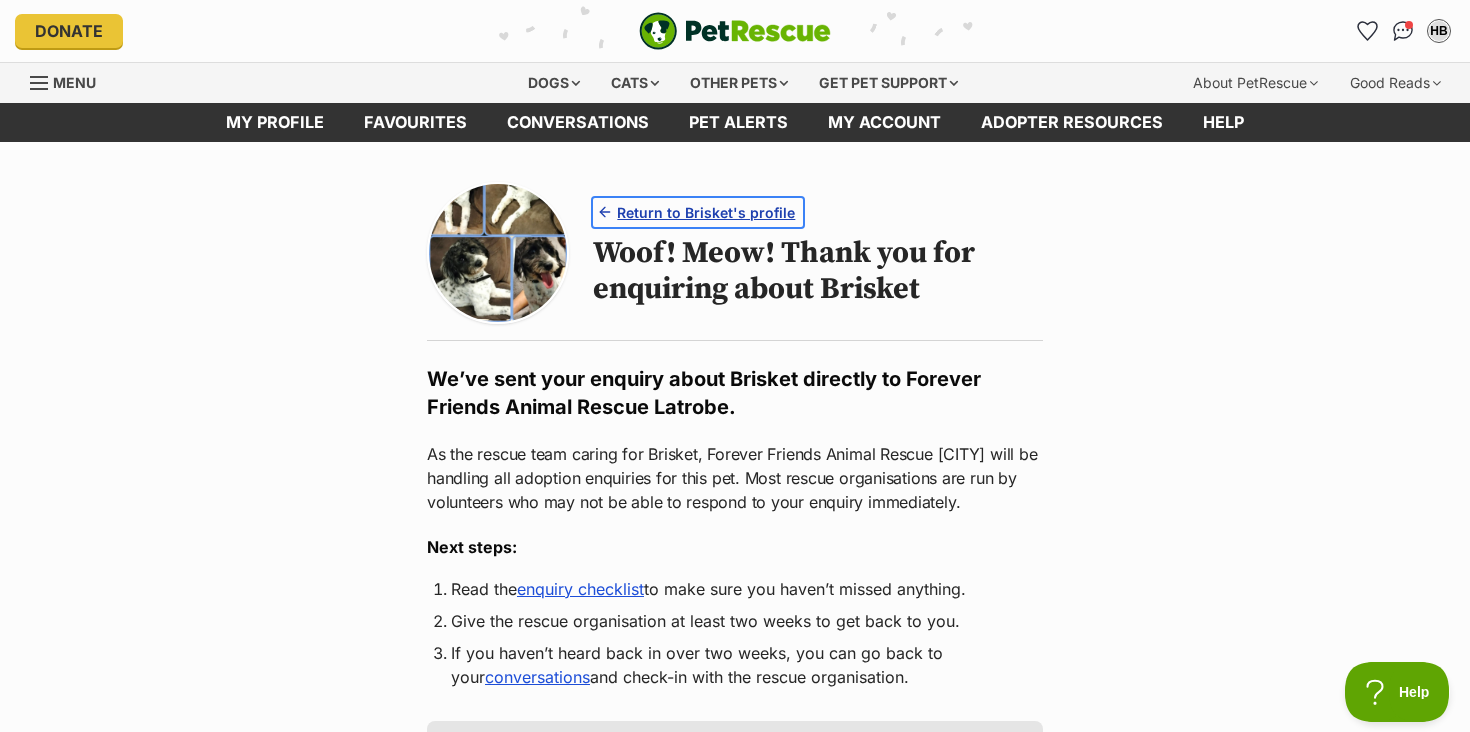 click on "Return to Brisket's profile" at bounding box center (706, 212) 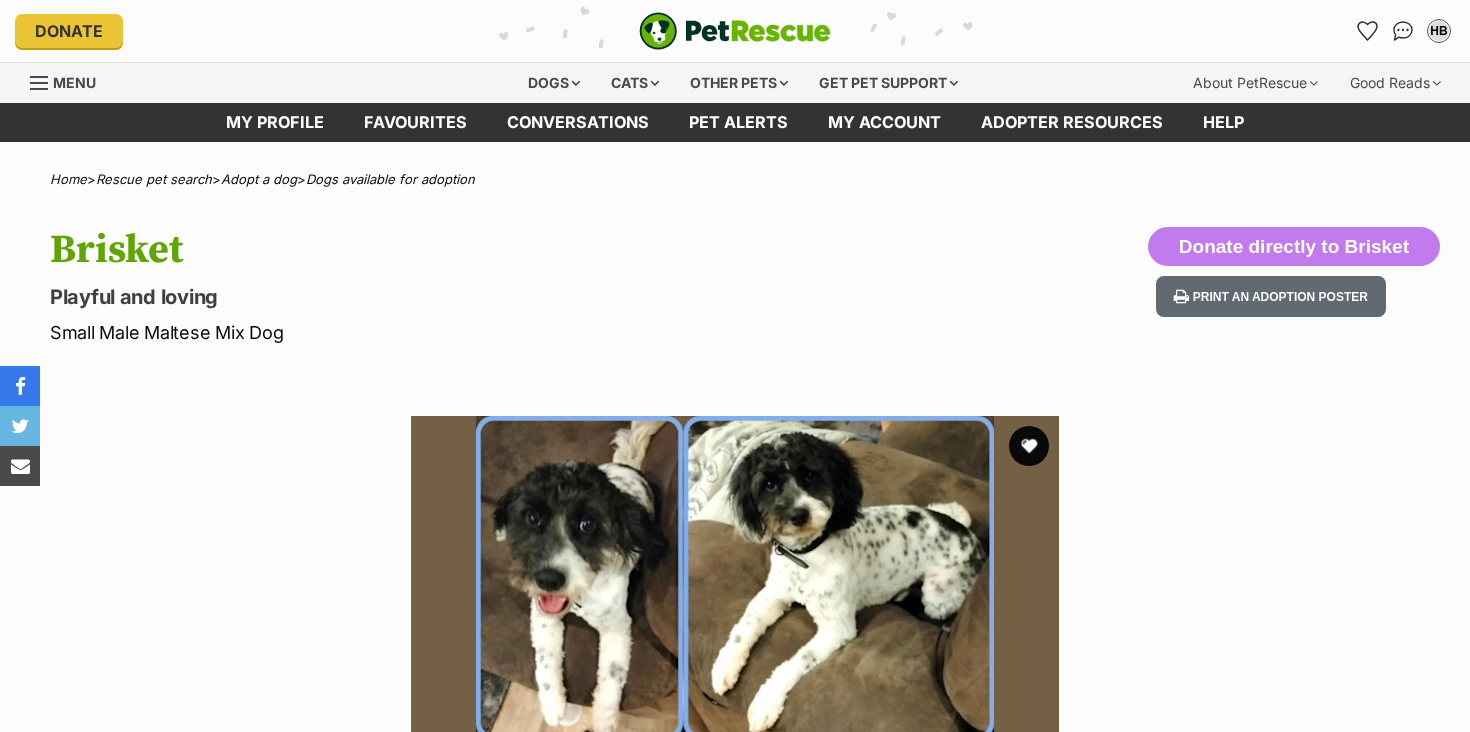 scroll, scrollTop: 0, scrollLeft: 0, axis: both 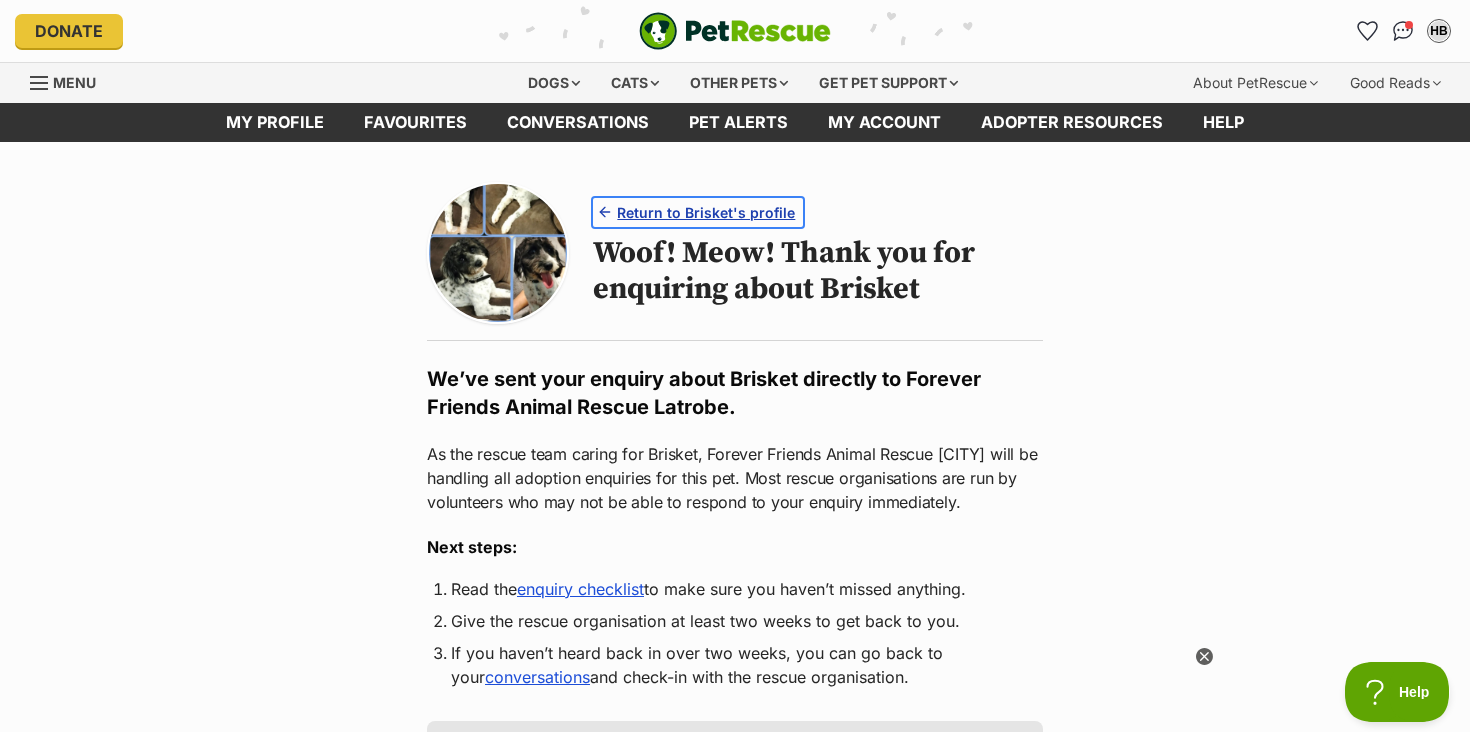 click on "Return to Brisket's profile" at bounding box center (706, 212) 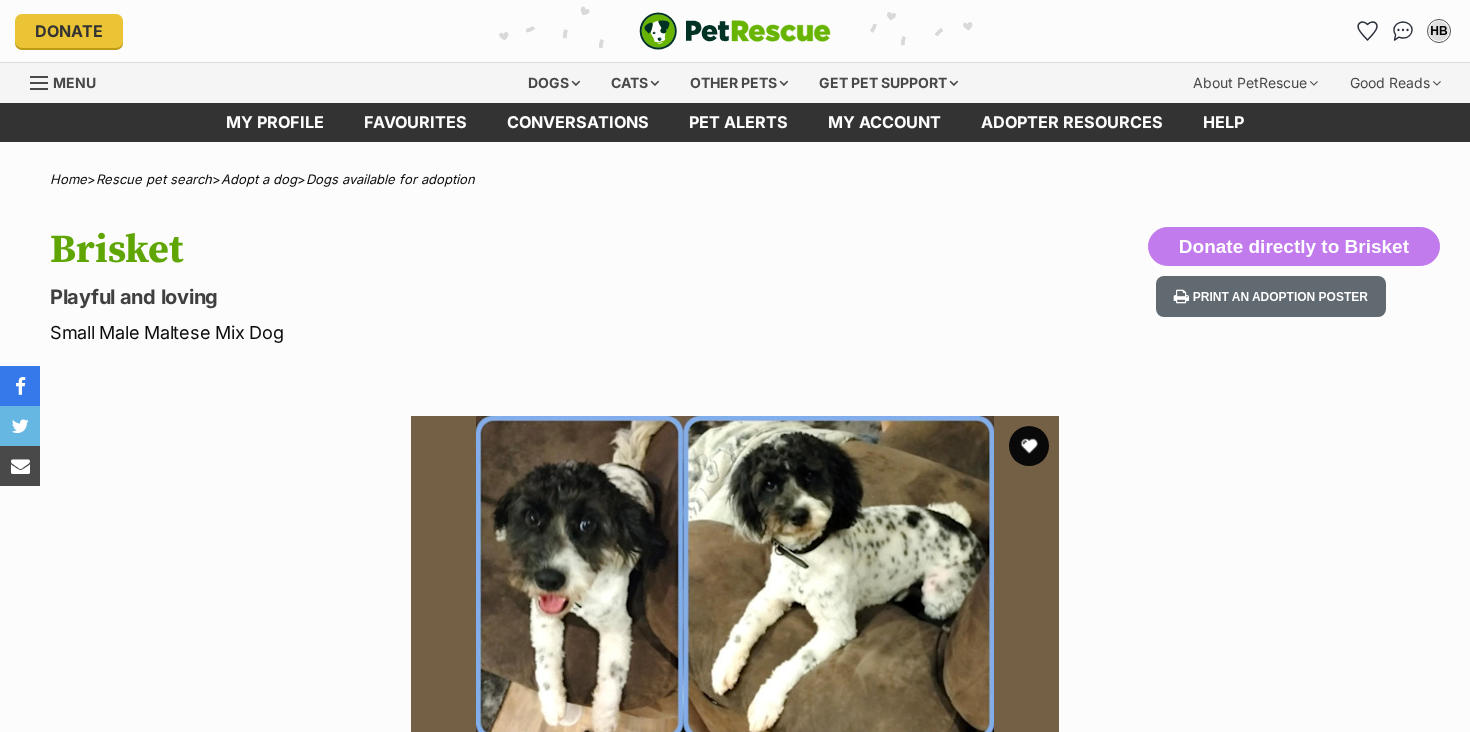 scroll, scrollTop: 123, scrollLeft: 0, axis: vertical 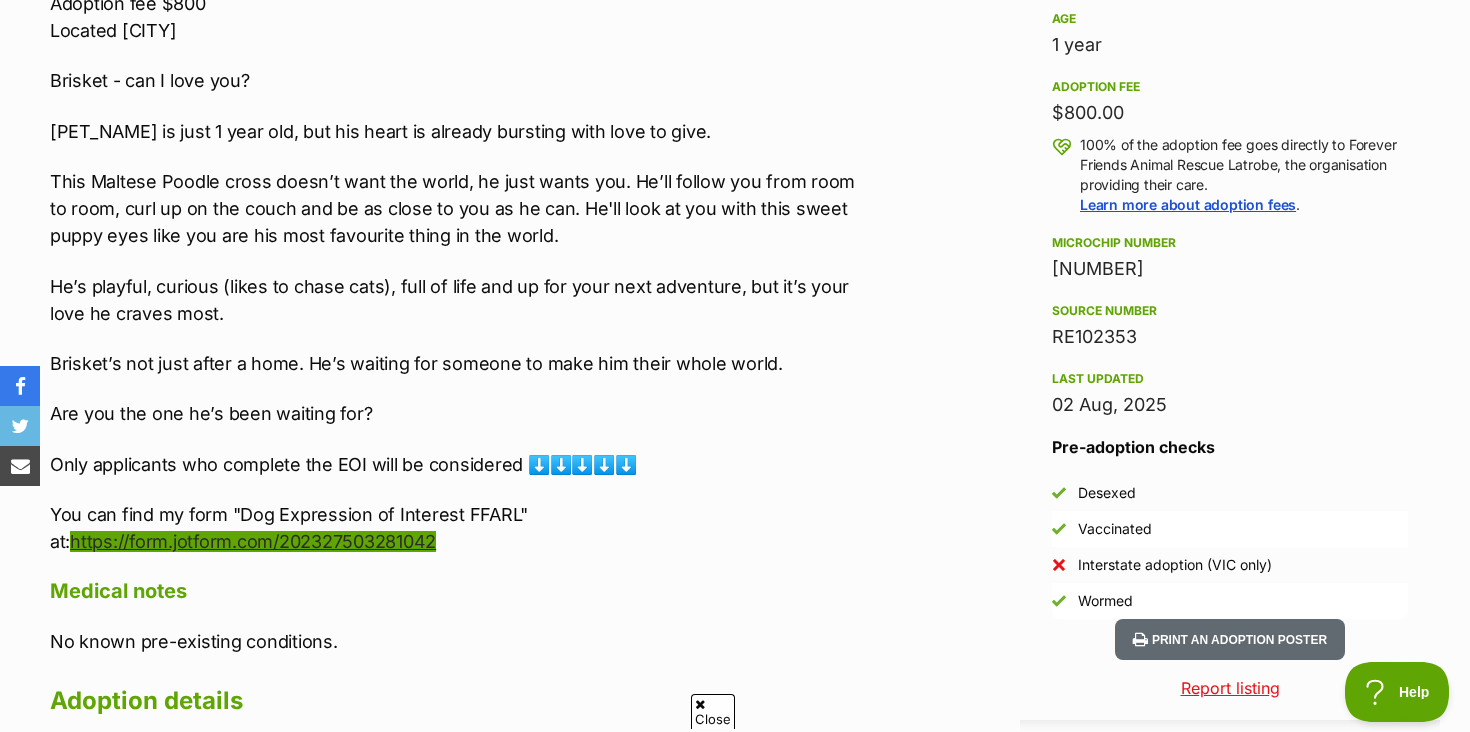 click on "https://form.jotform.com/202327503281042" at bounding box center (253, 541) 